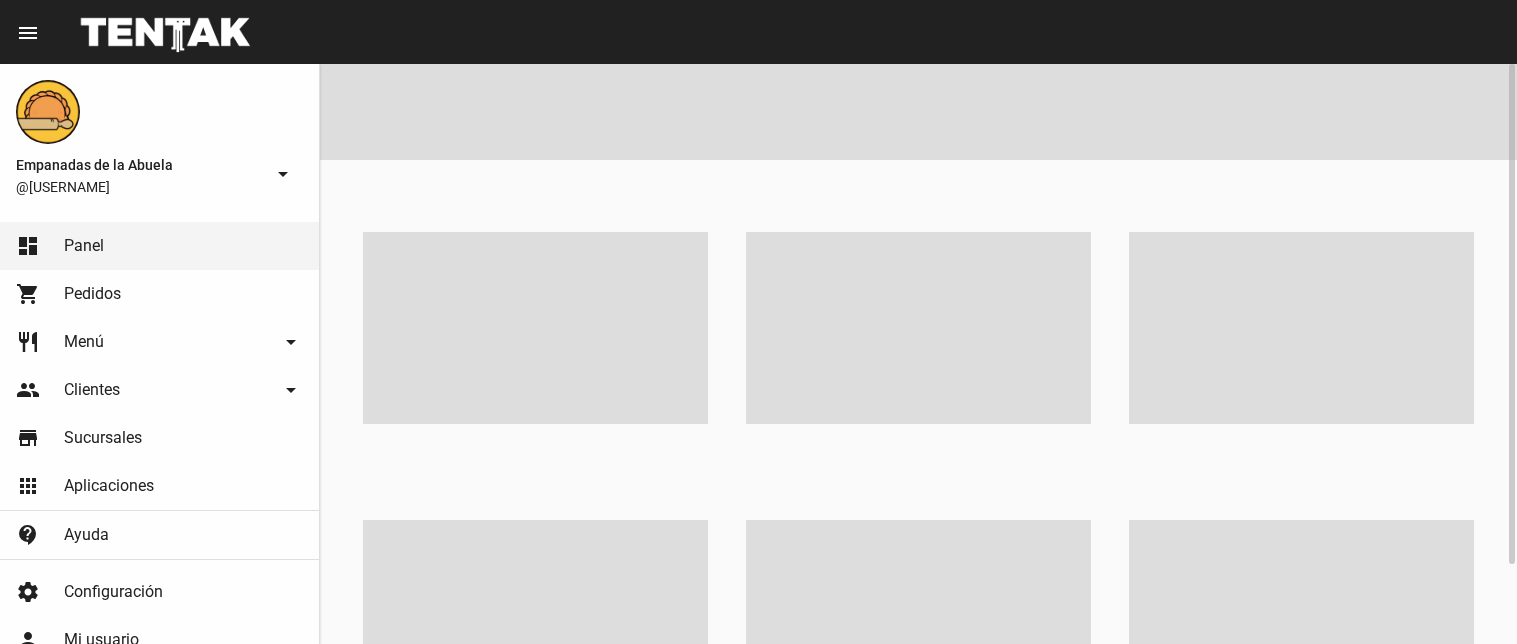 scroll, scrollTop: 0, scrollLeft: 0, axis: both 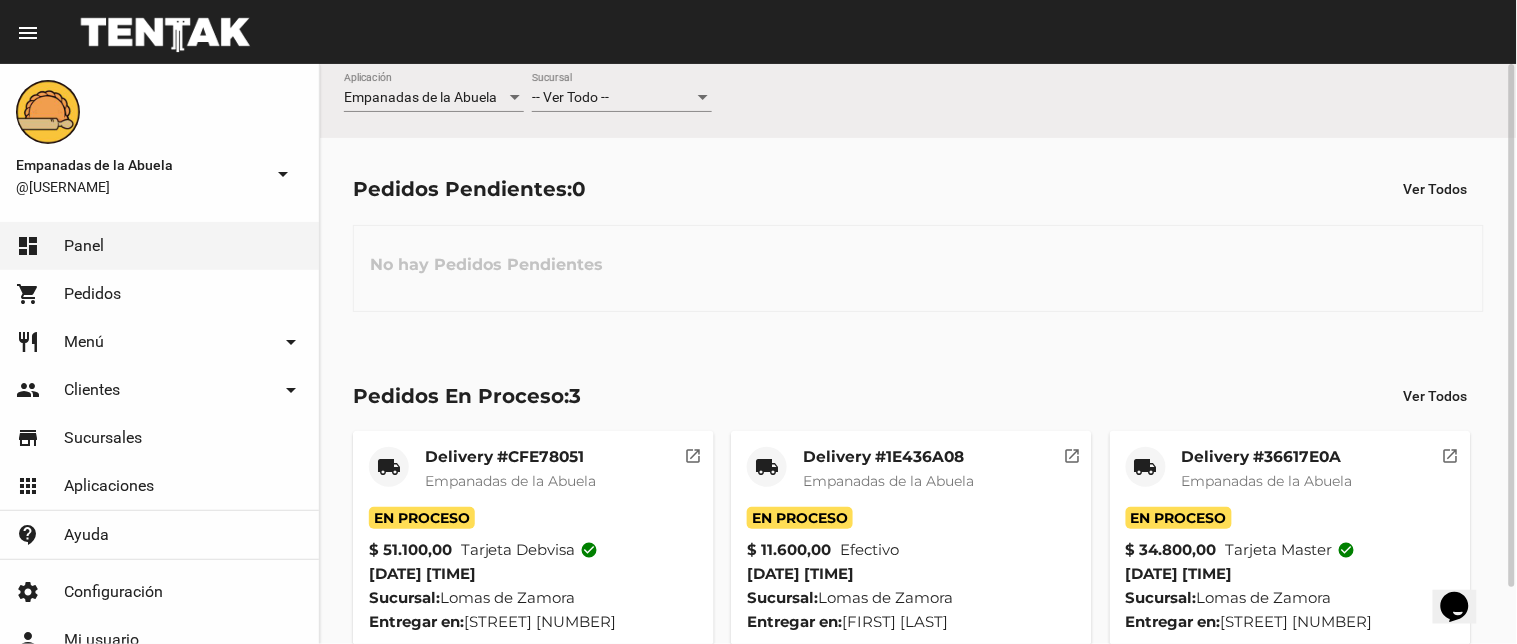 click at bounding box center [703, 97] 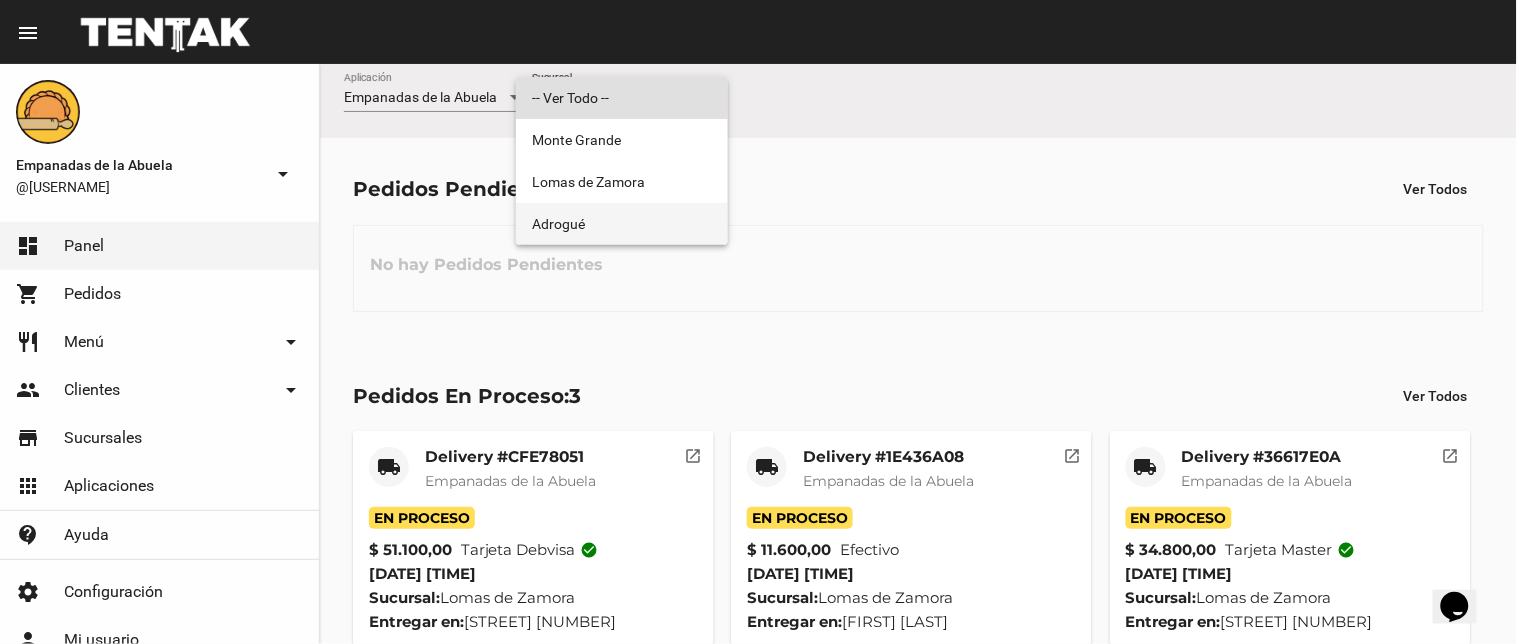 click on "Adrogué" at bounding box center (622, 224) 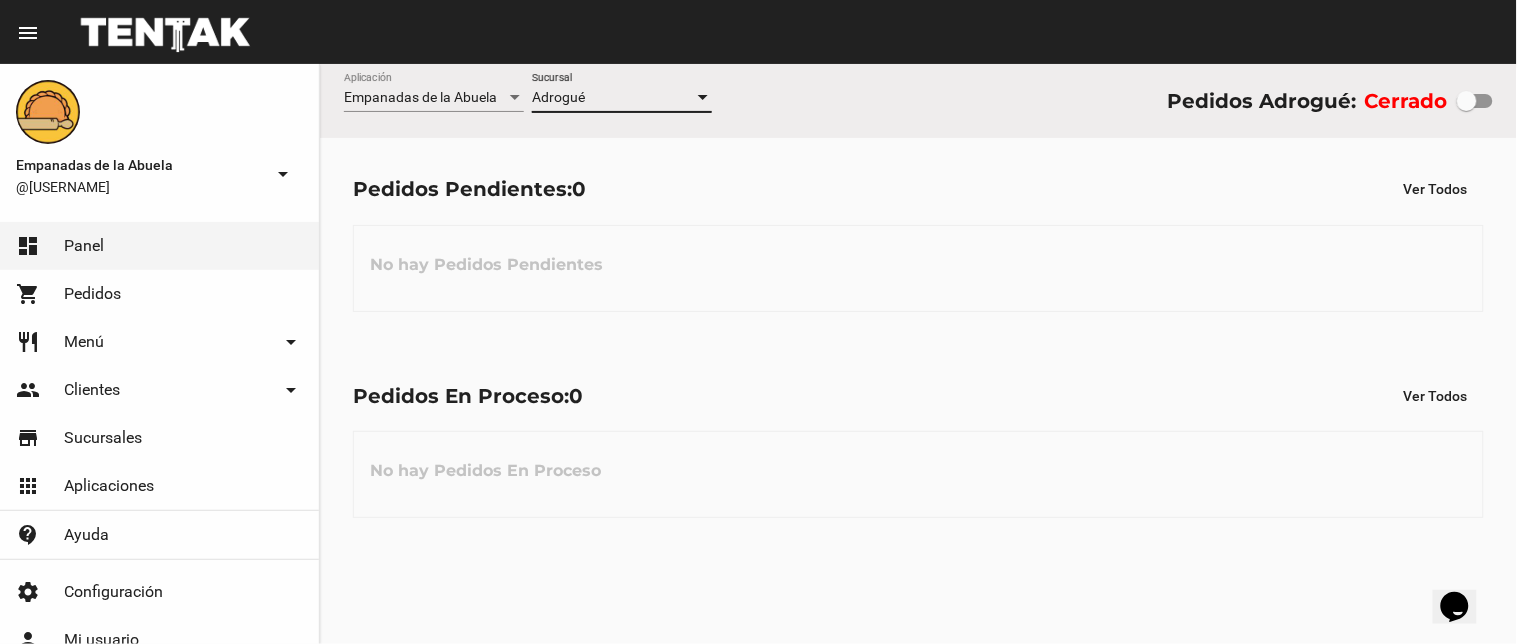 click on "Empanadas de la Abuela Aplicación Adrogué Sucursal Pedidos Adrogué: Cerrado" 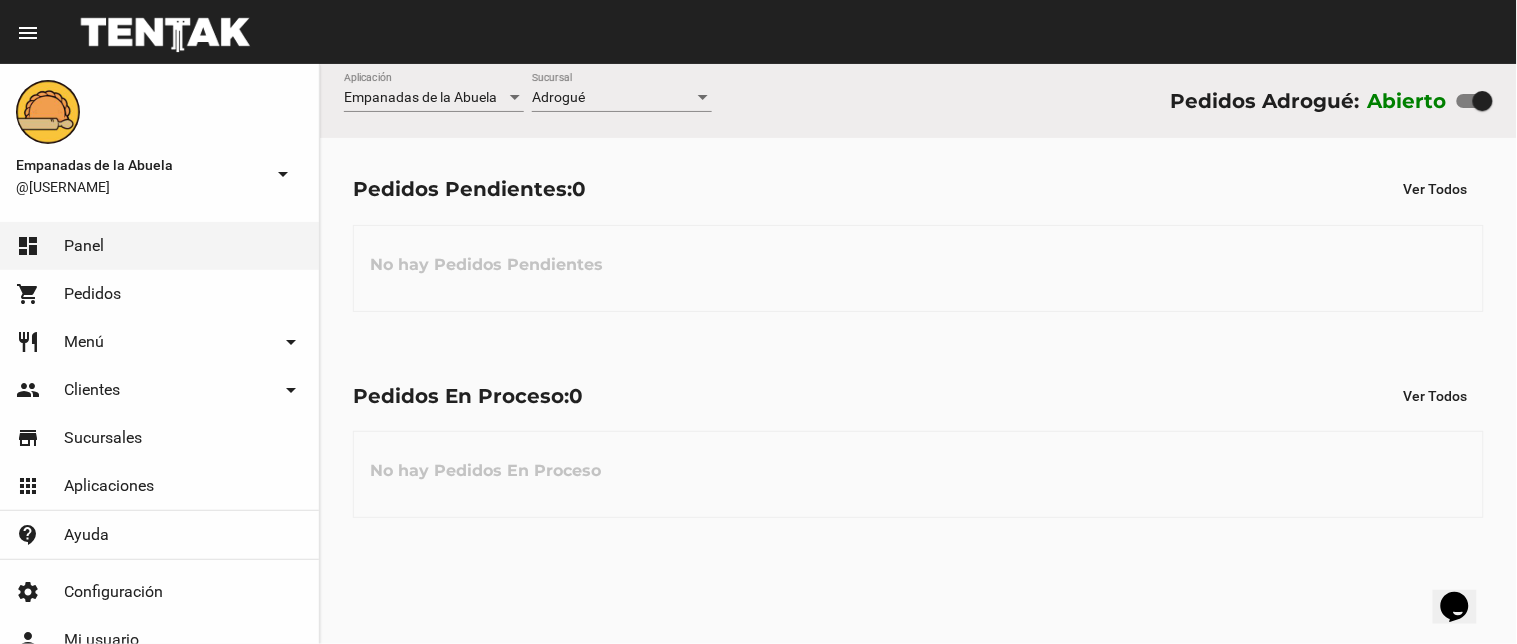click at bounding box center (703, 97) 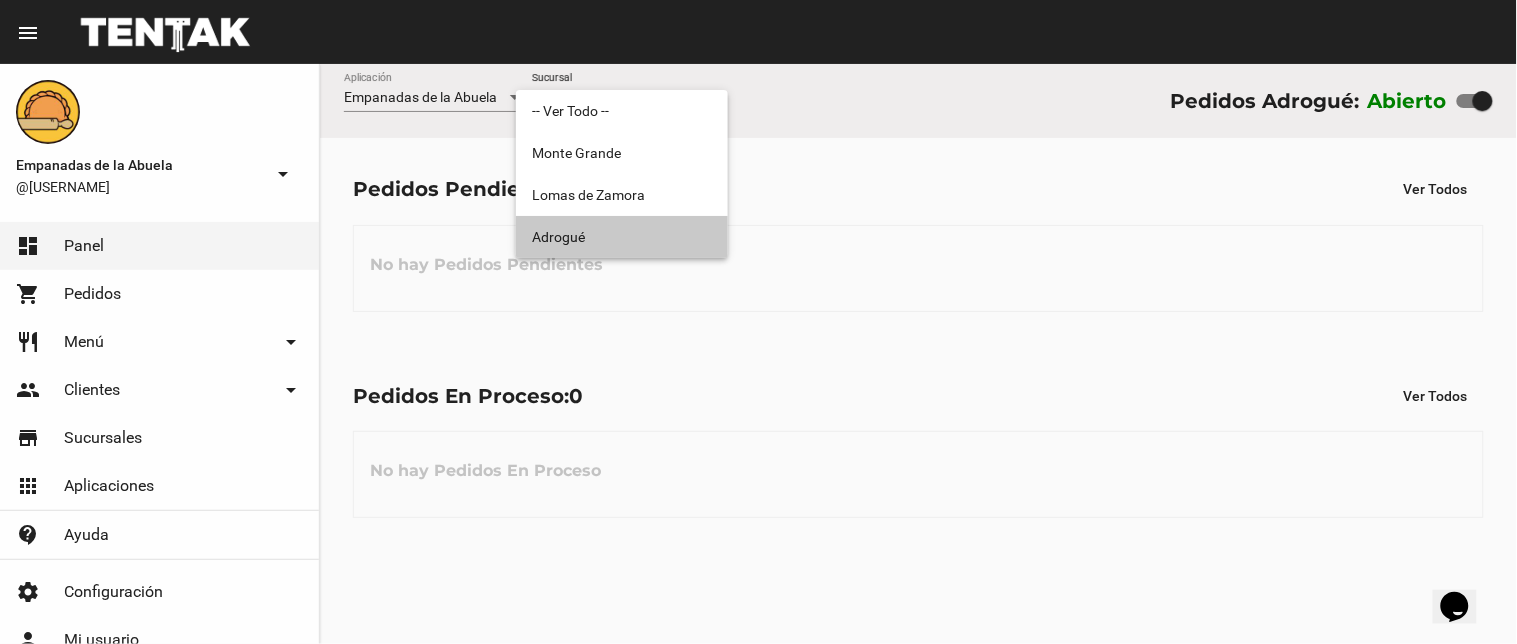 click on "Adrogué" at bounding box center [622, 237] 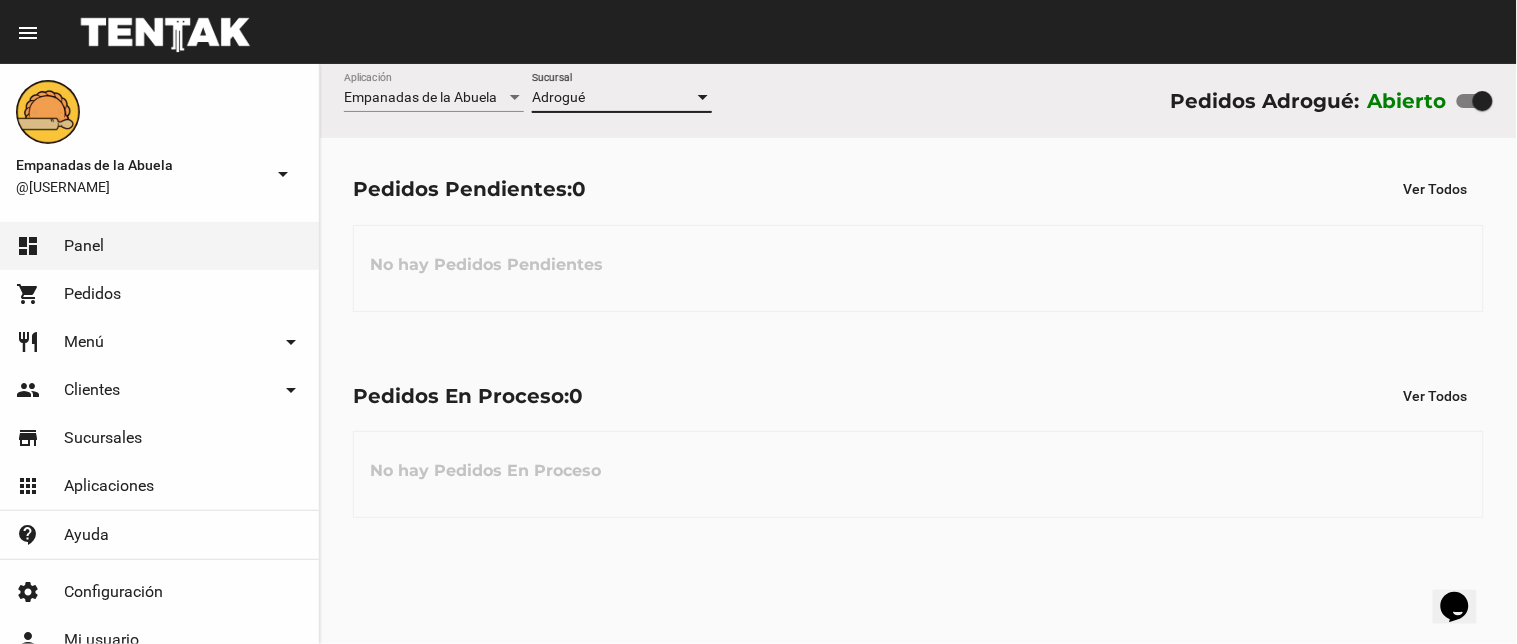 click at bounding box center (703, 98) 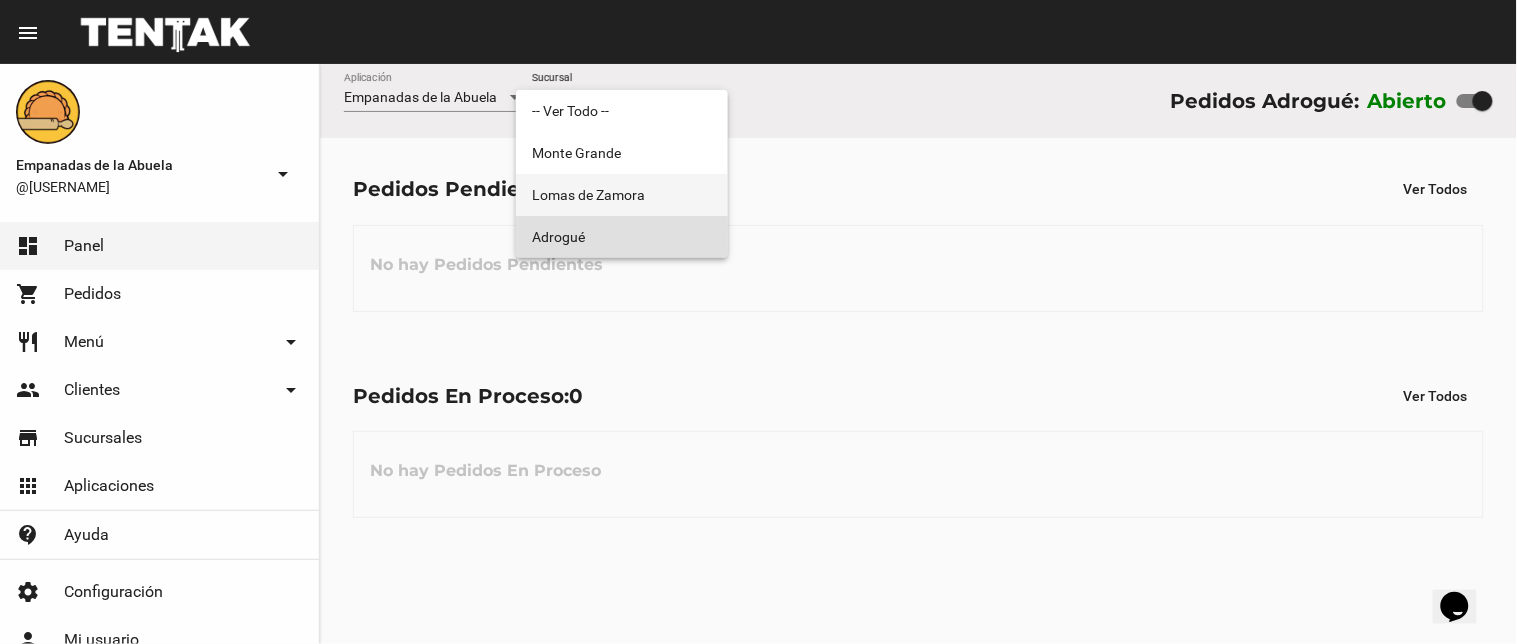 click on "Lomas de Zamora" at bounding box center [622, 195] 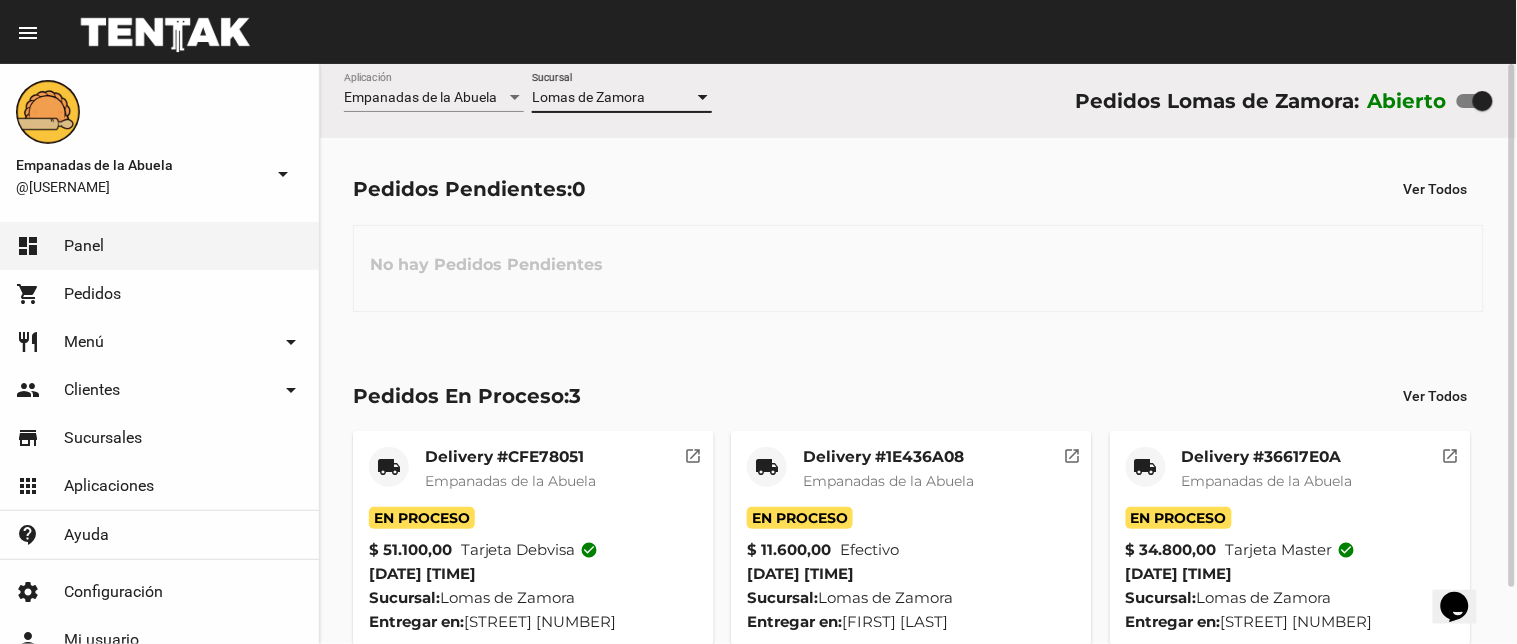 click at bounding box center (703, 97) 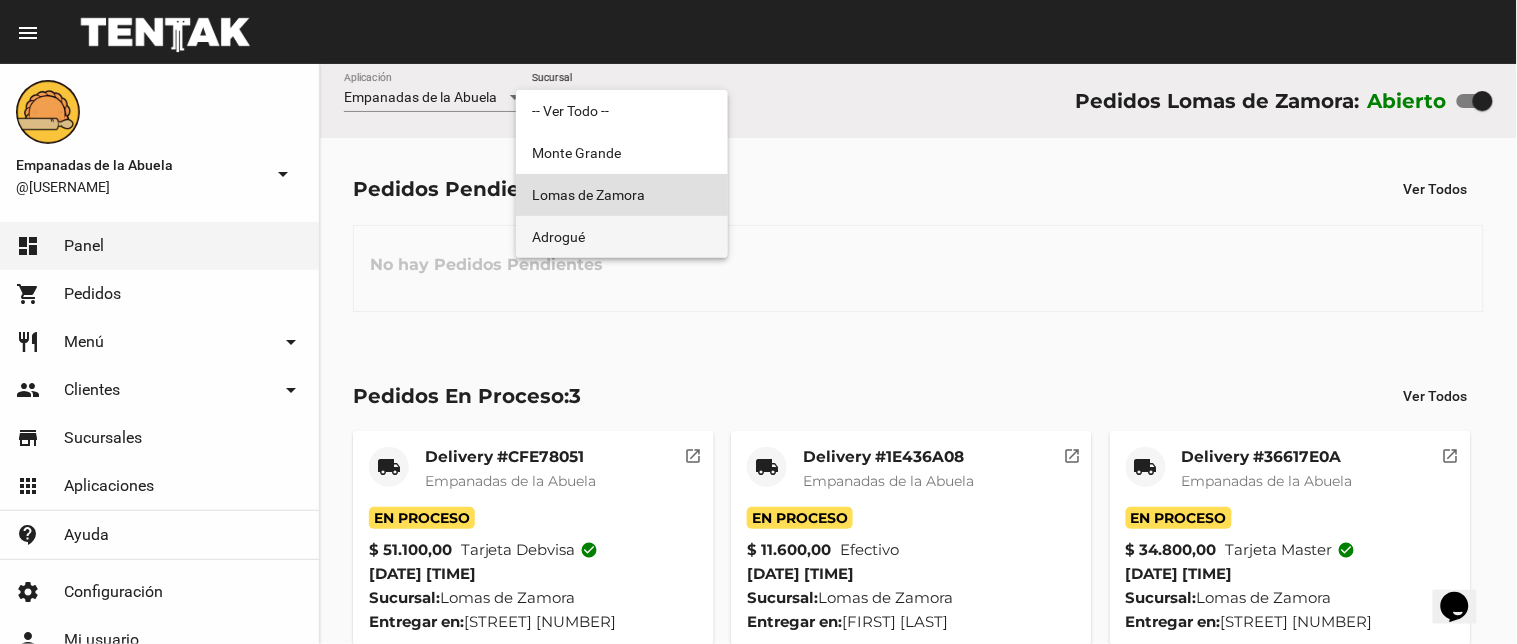 click on "Adrogué" at bounding box center [622, 237] 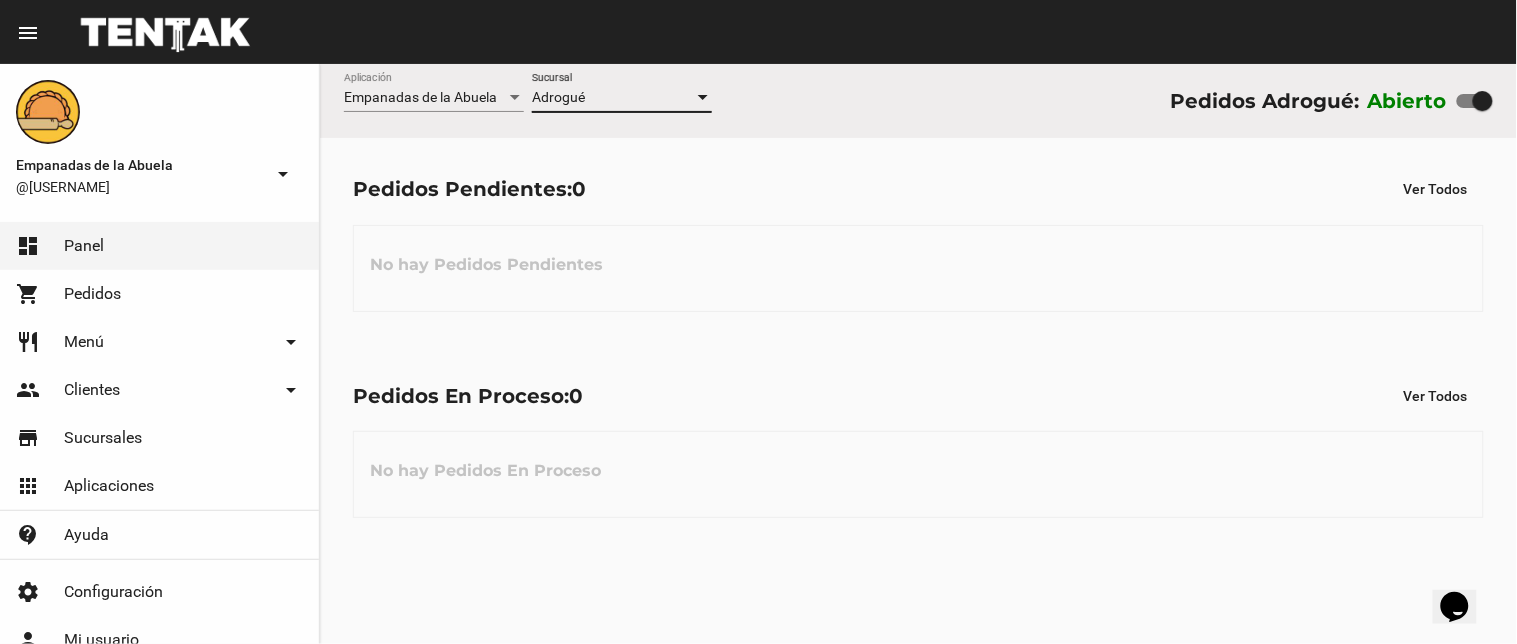 click at bounding box center (703, 98) 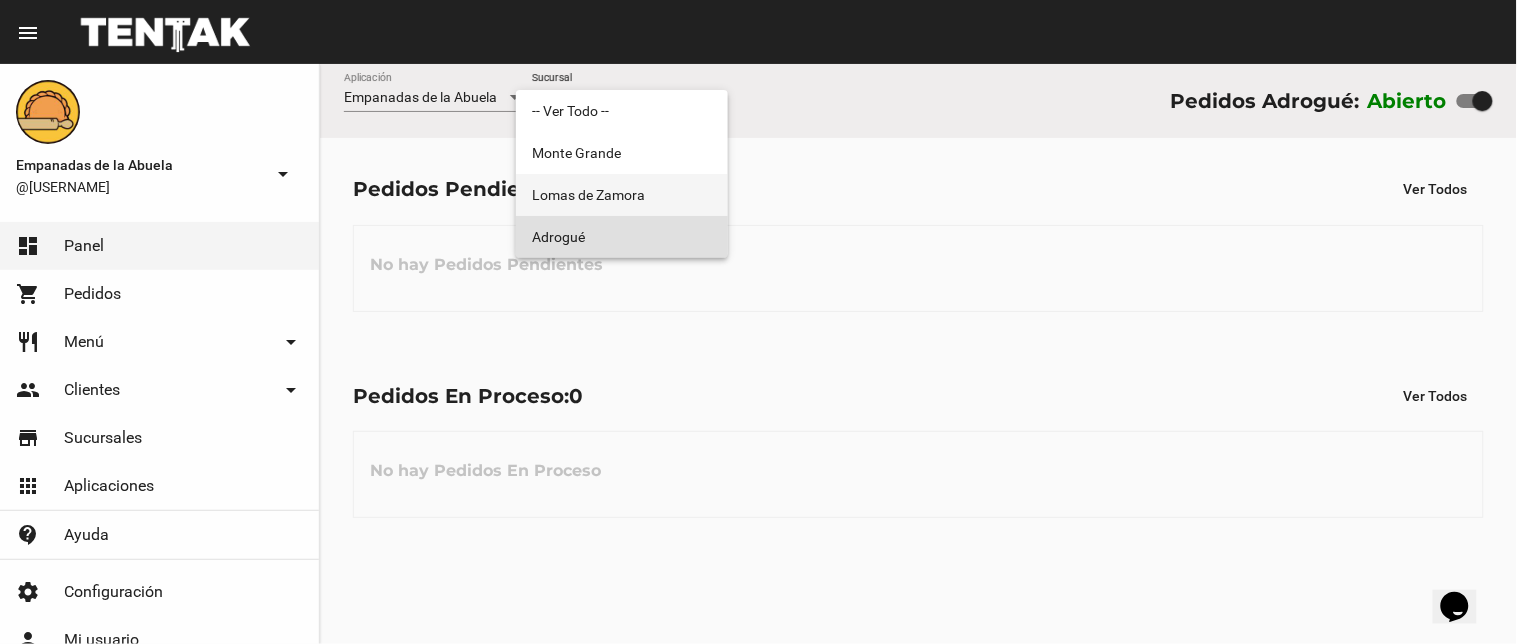 click on "Lomas de Zamora" at bounding box center (622, 195) 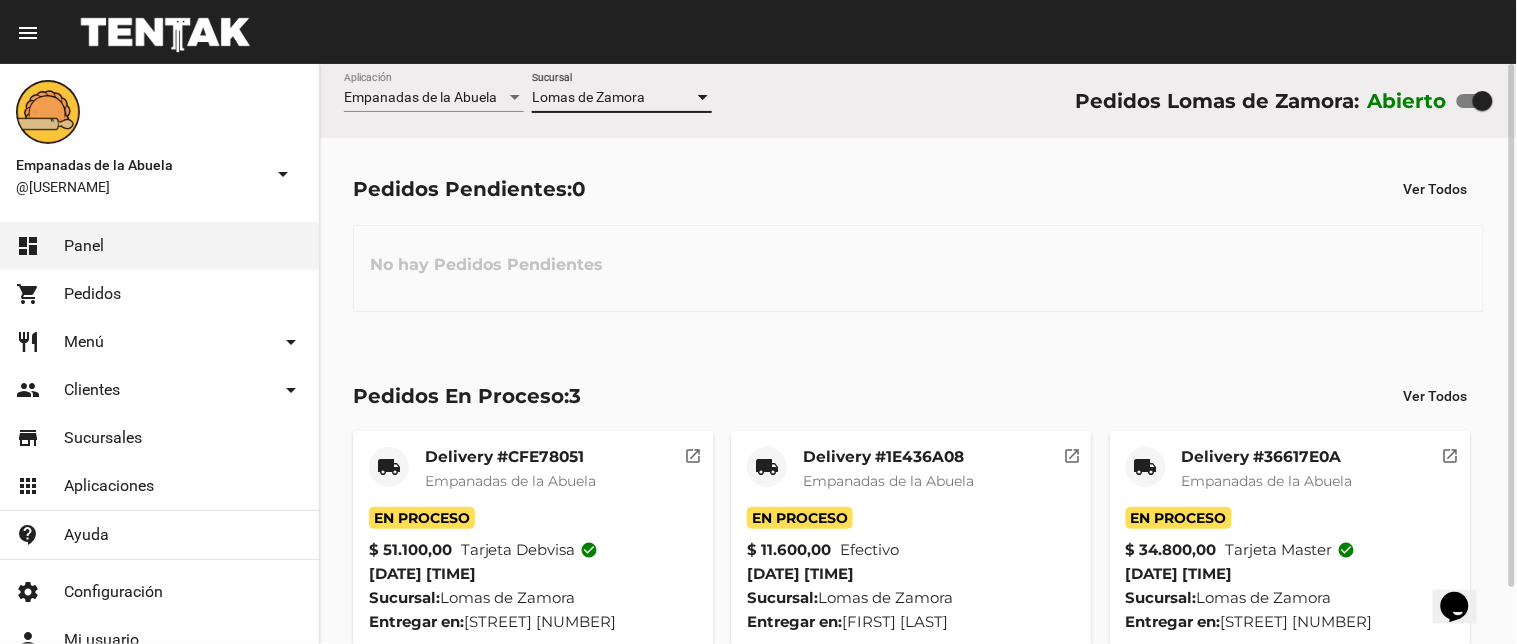 click at bounding box center [703, 97] 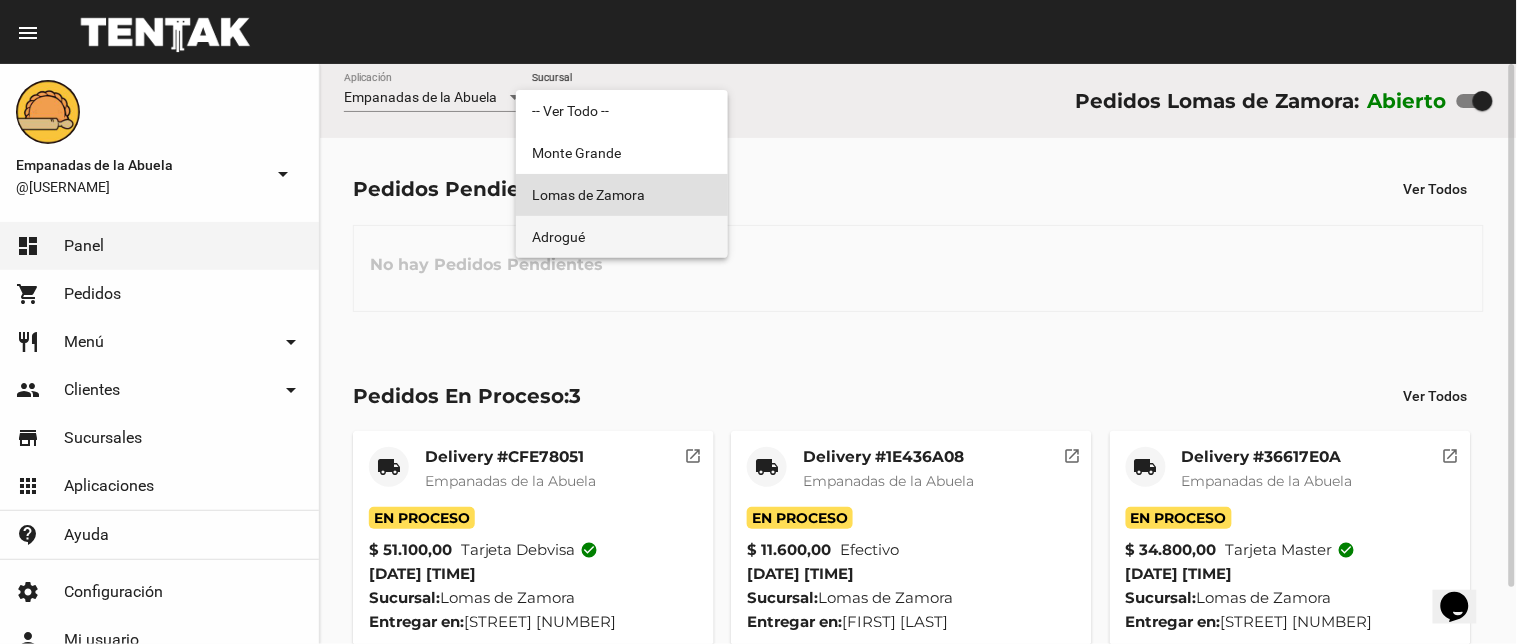 click on "Adrogué" at bounding box center (622, 237) 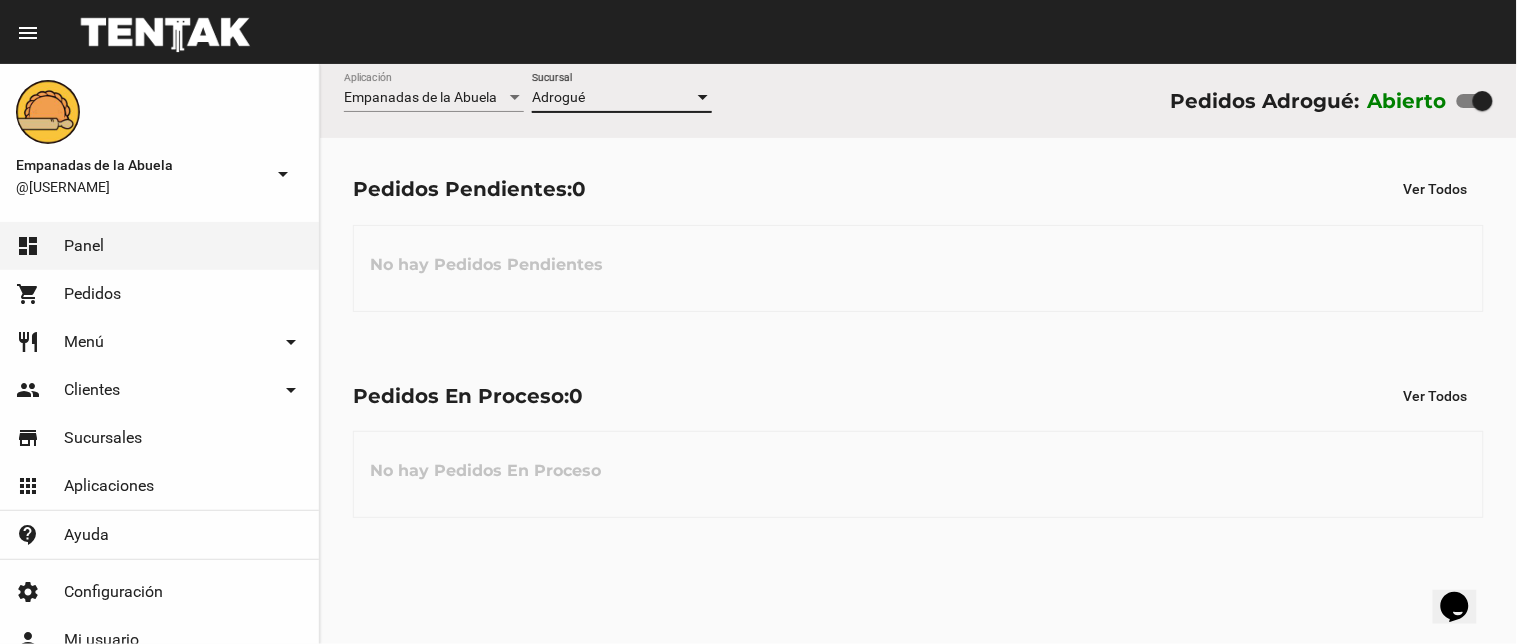 click at bounding box center [703, 97] 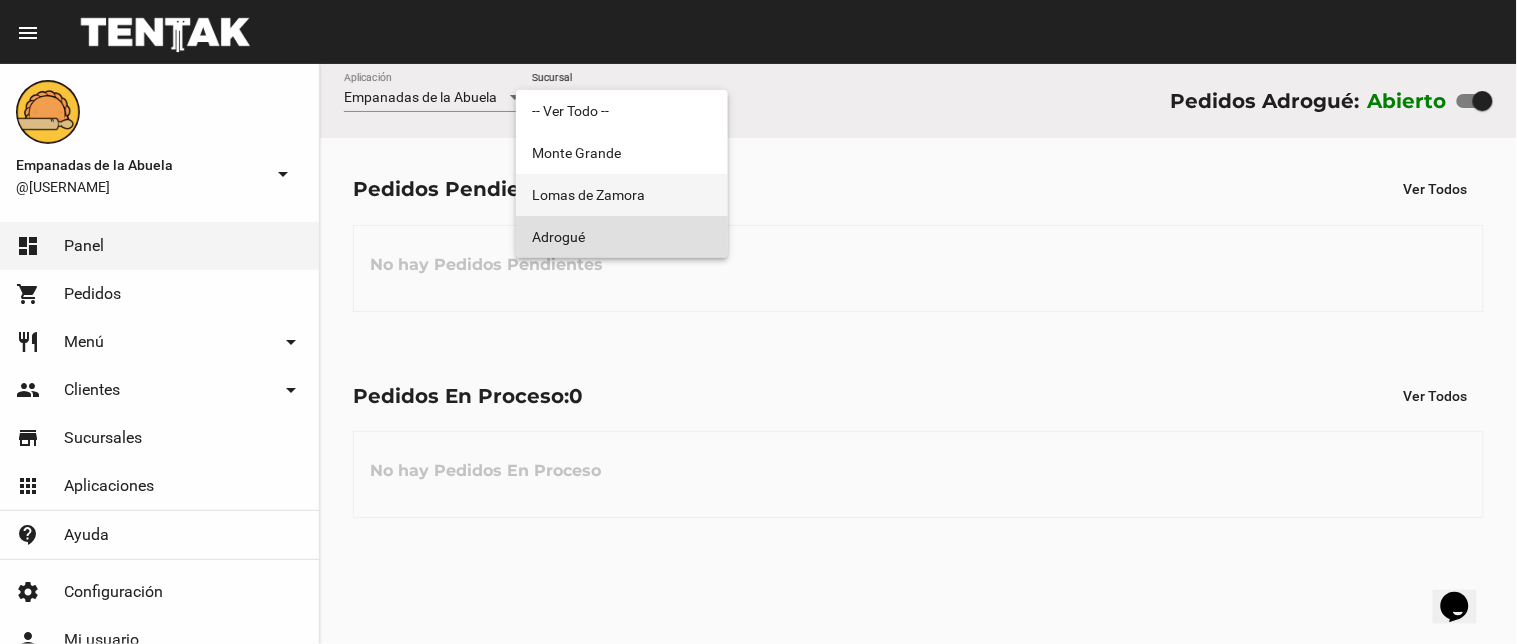 drag, startPoint x: 678, startPoint y: 193, endPoint x: 683, endPoint y: 182, distance: 12.083046 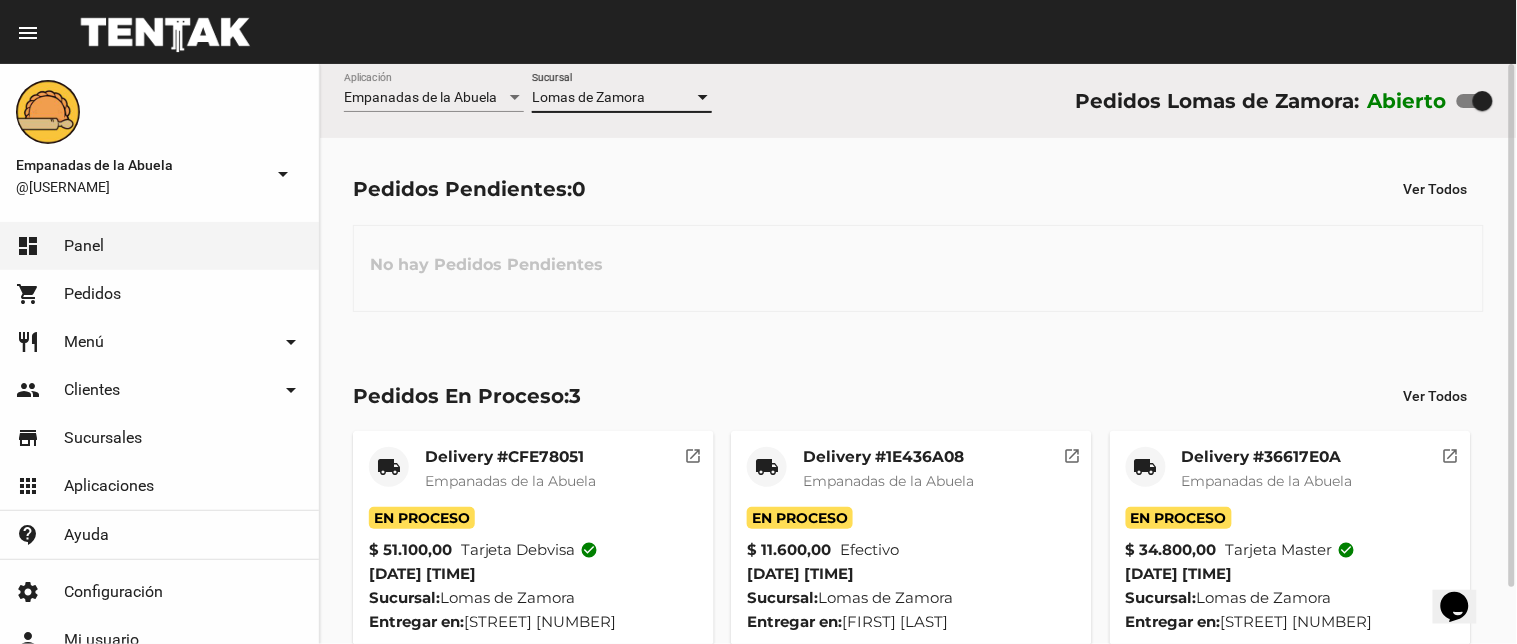 click at bounding box center (703, 98) 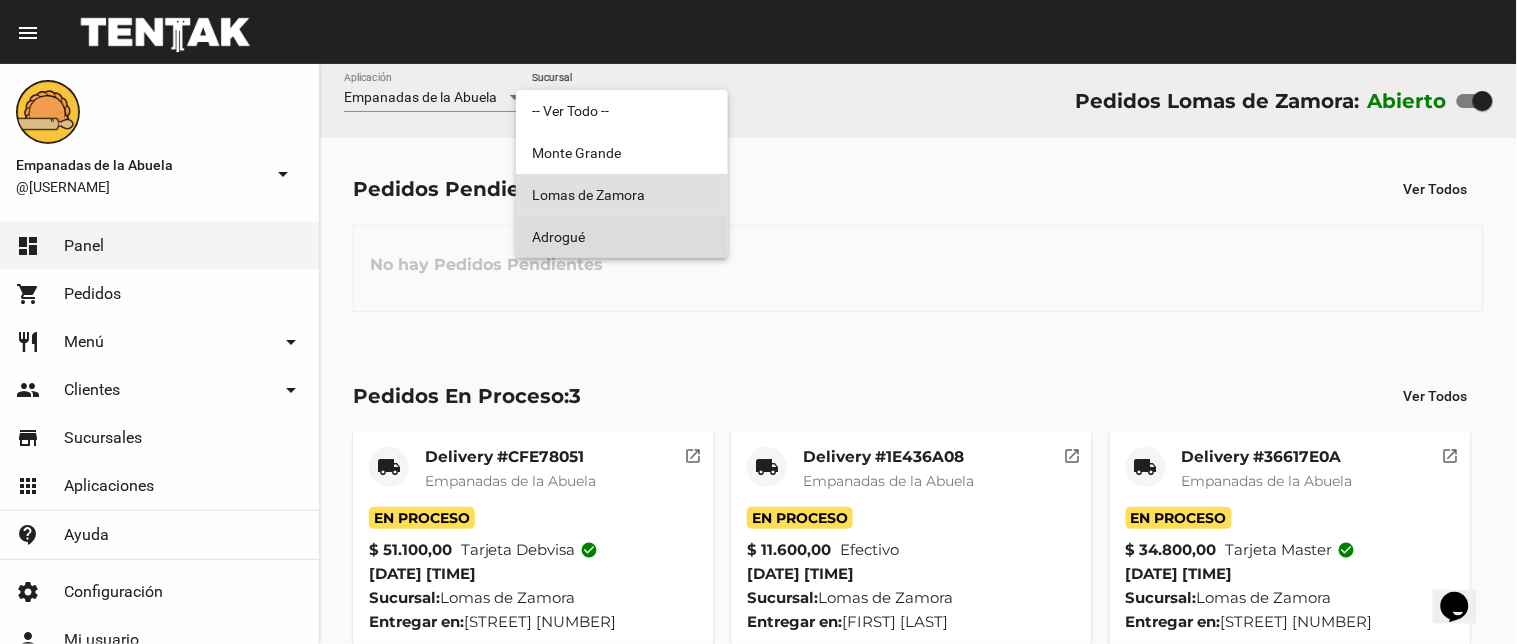 click on "Adrogué" at bounding box center [622, 237] 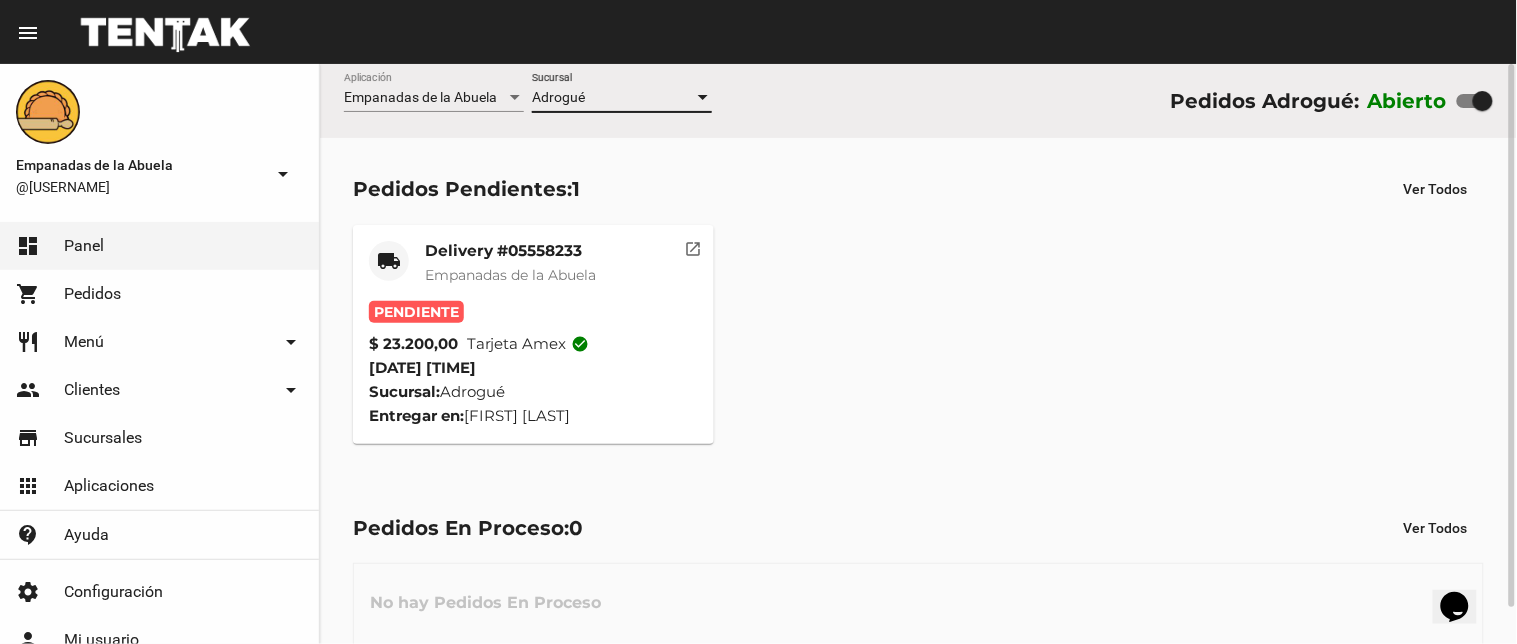 click on "Delivery #05558233" 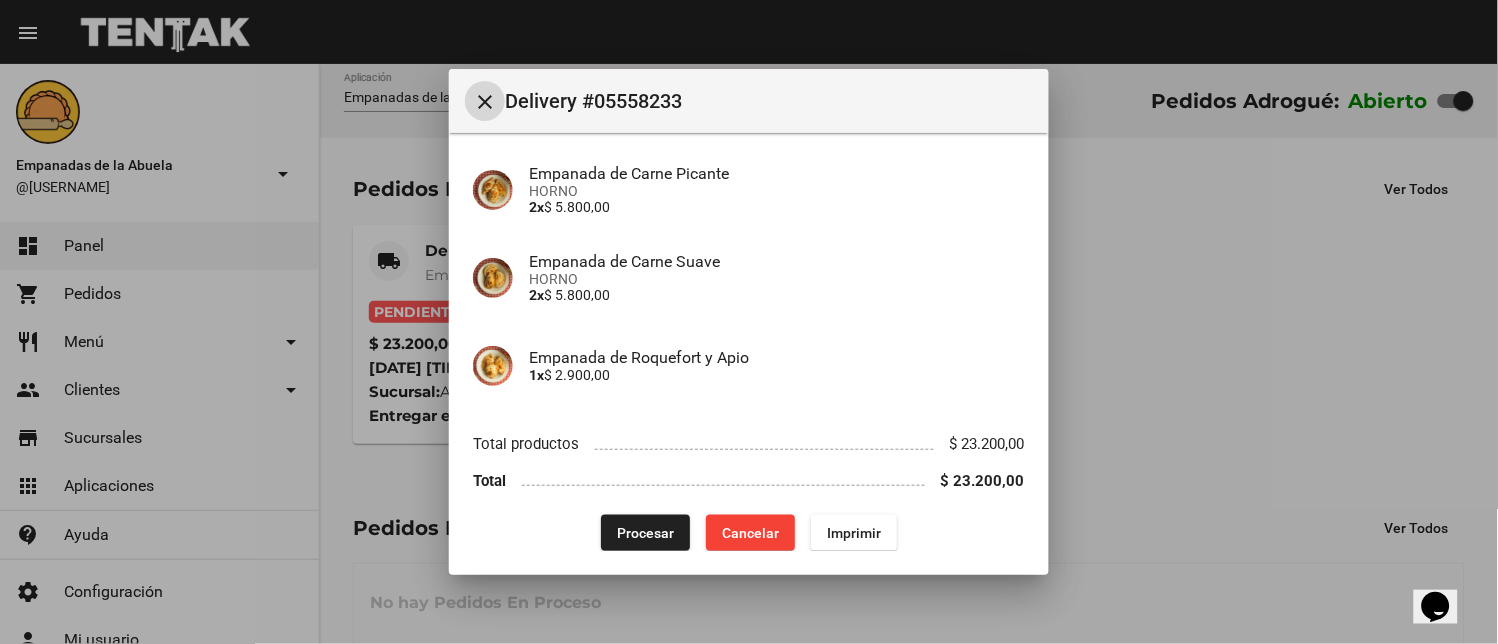 scroll, scrollTop: 385, scrollLeft: 0, axis: vertical 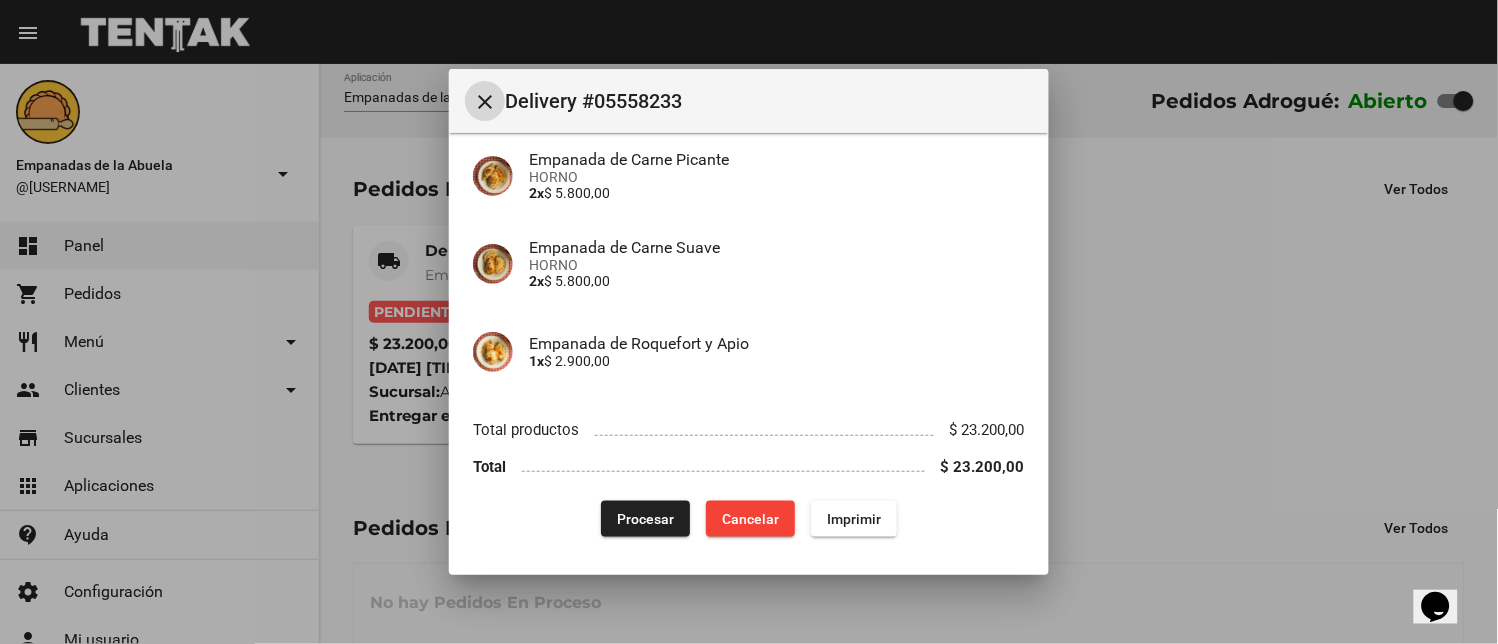 drag, startPoint x: 865, startPoint y: 522, endPoint x: 673, endPoint y: 596, distance: 205.76686 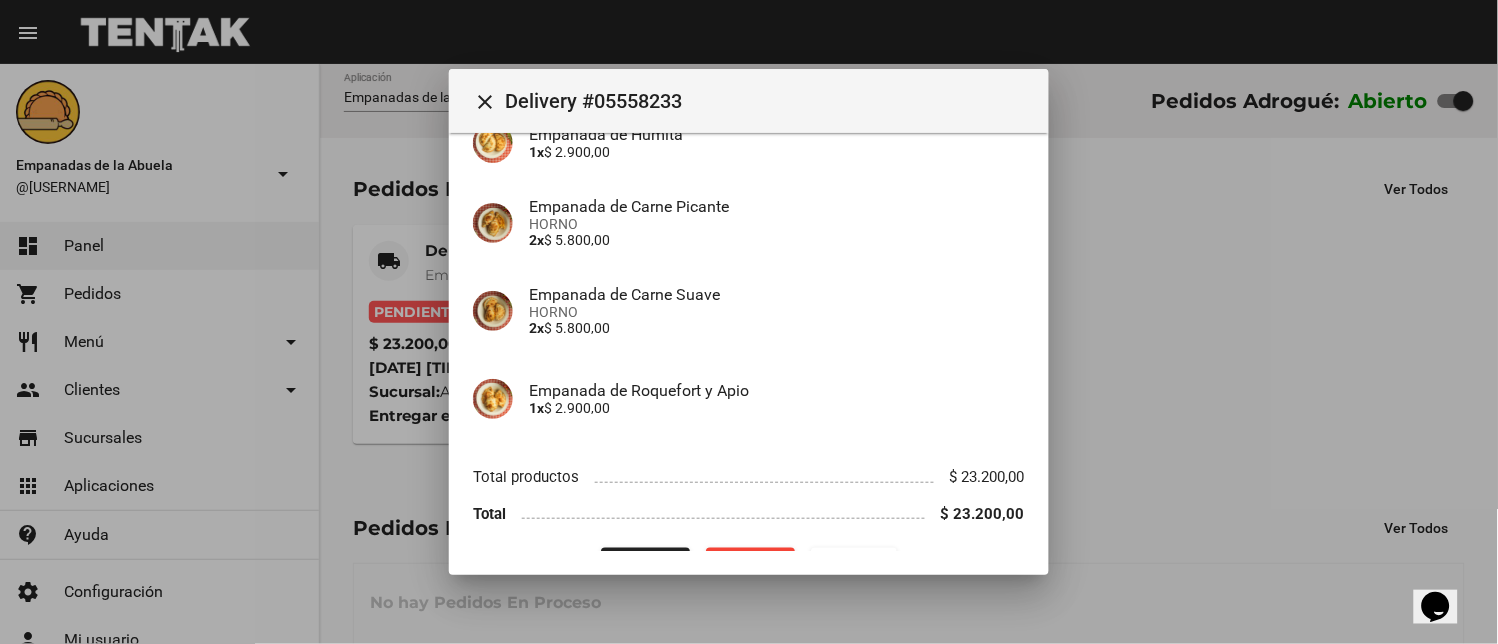 scroll, scrollTop: 385, scrollLeft: 0, axis: vertical 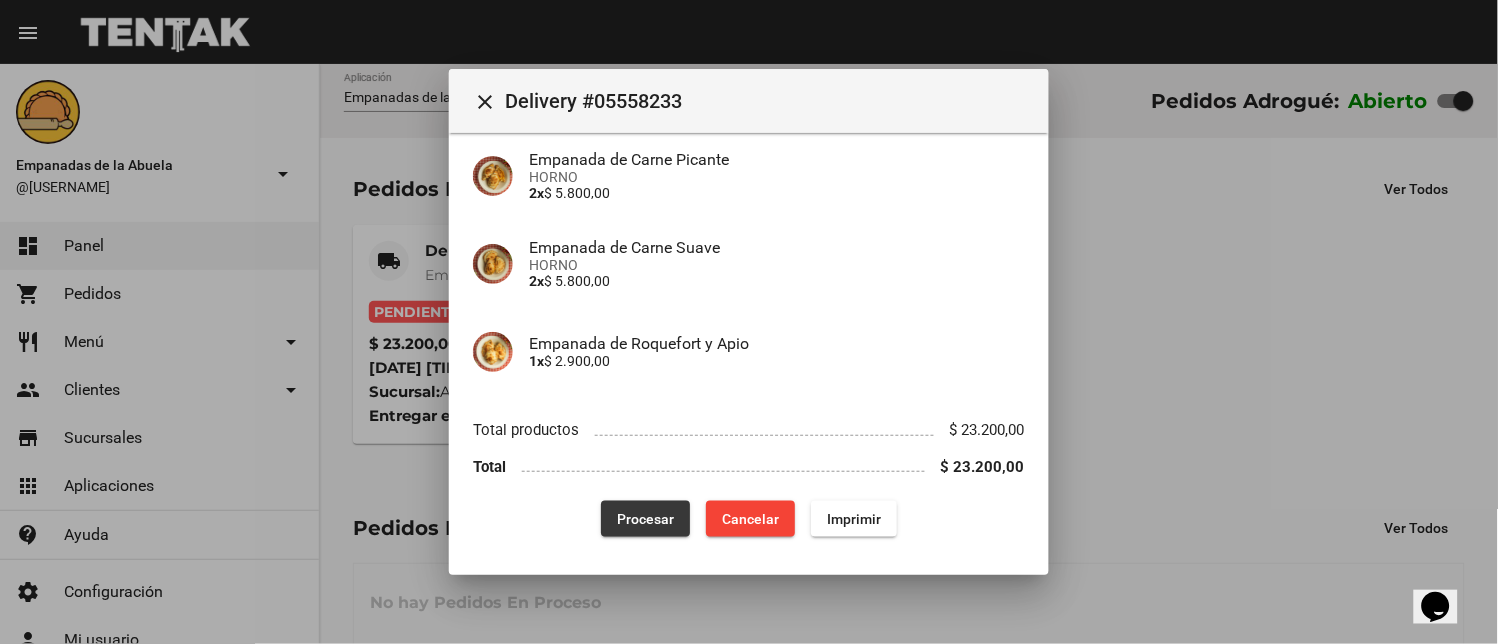 click on "Procesar" 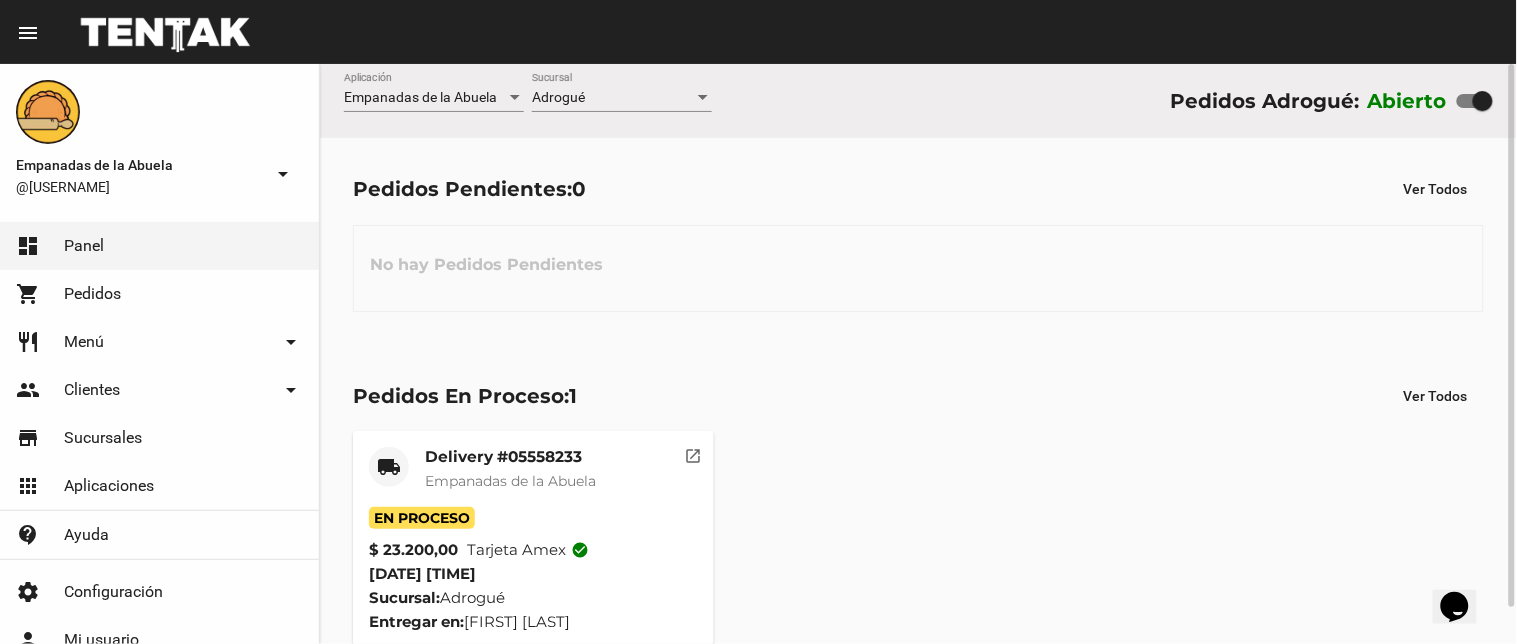 click at bounding box center [703, 97] 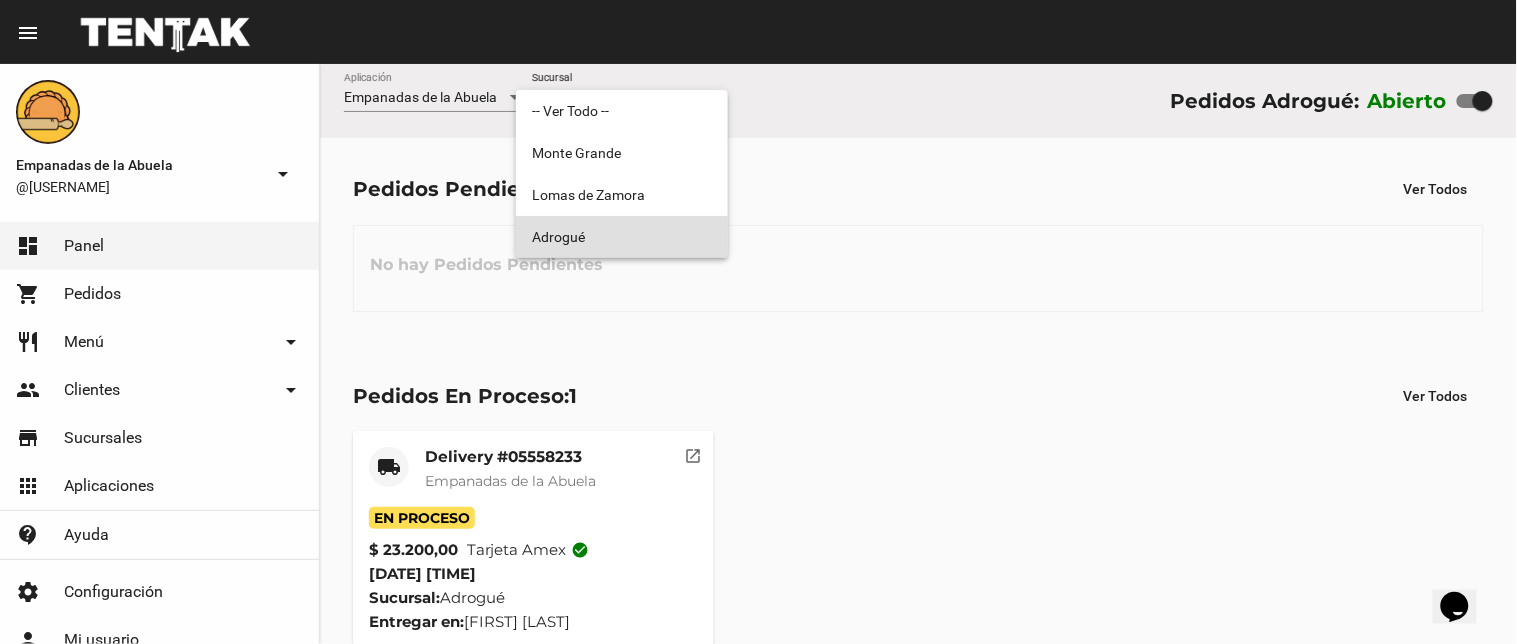 click on "Adrogué" at bounding box center [622, 237] 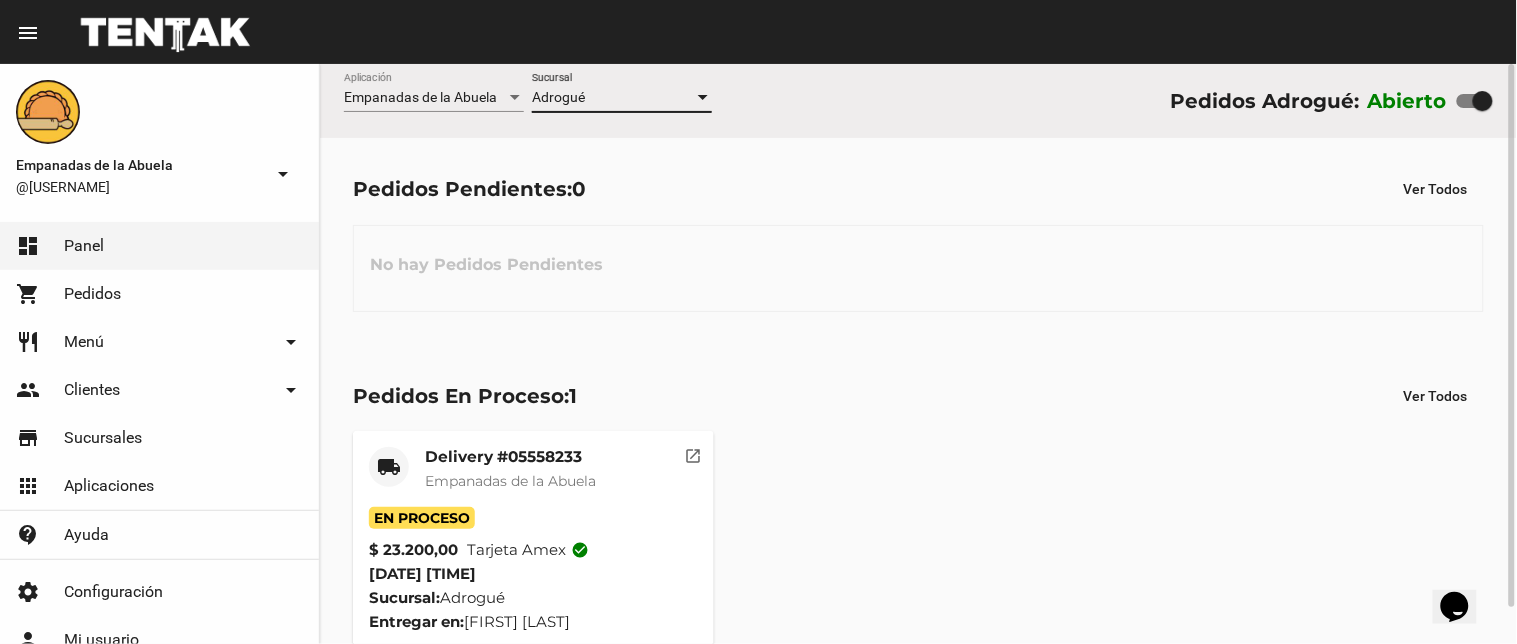 click at bounding box center (703, 97) 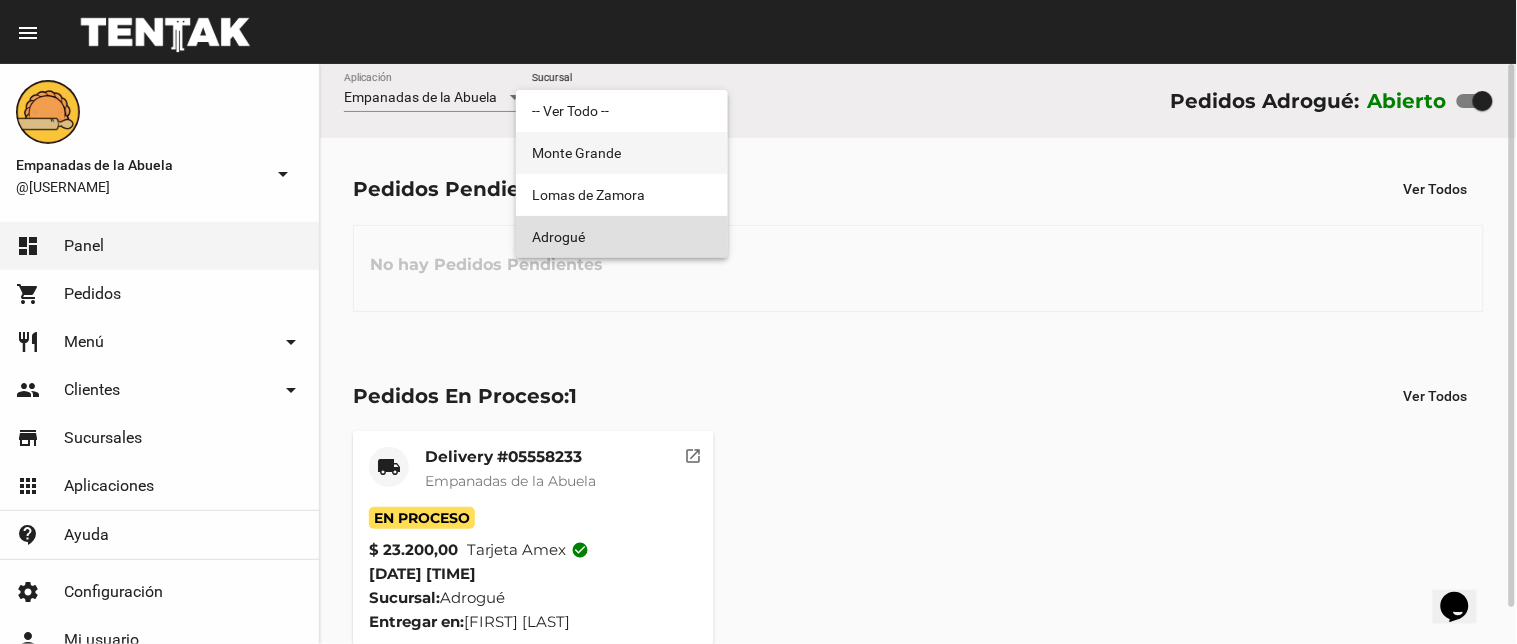 click on "Monte Grande" at bounding box center (622, 153) 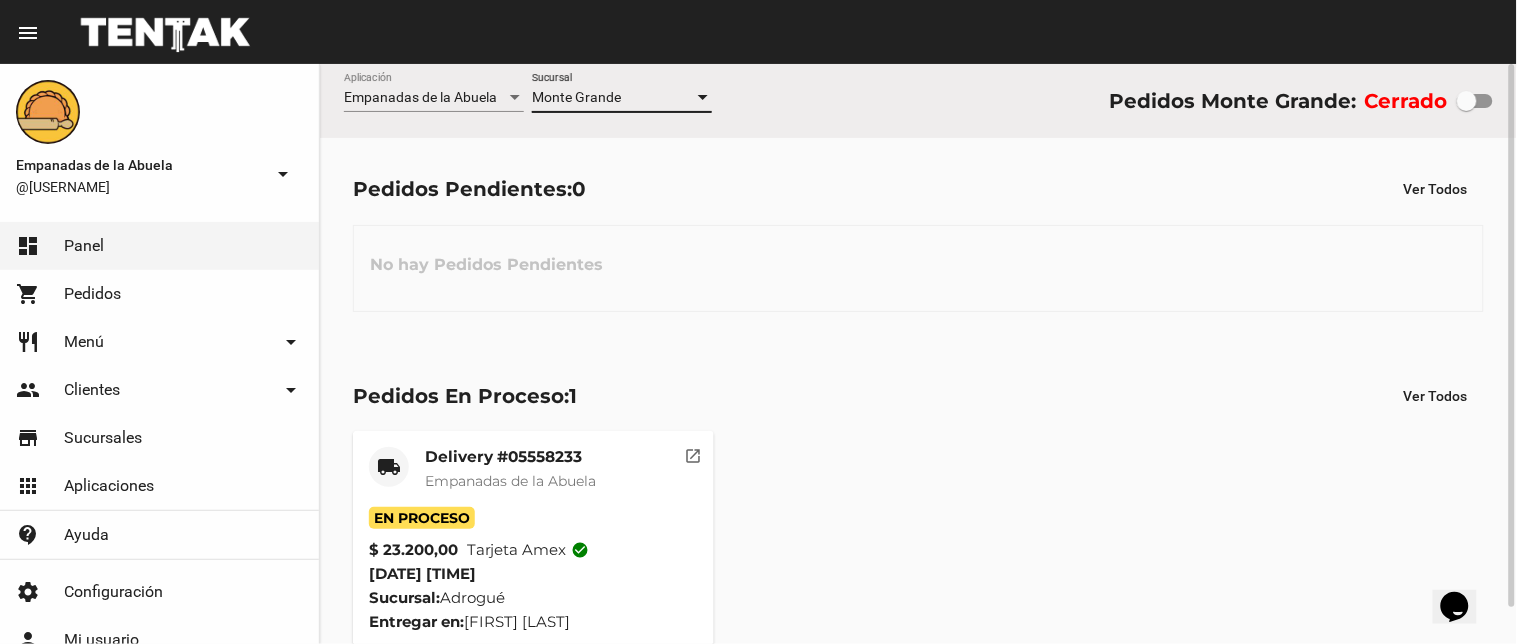 click at bounding box center [703, 97] 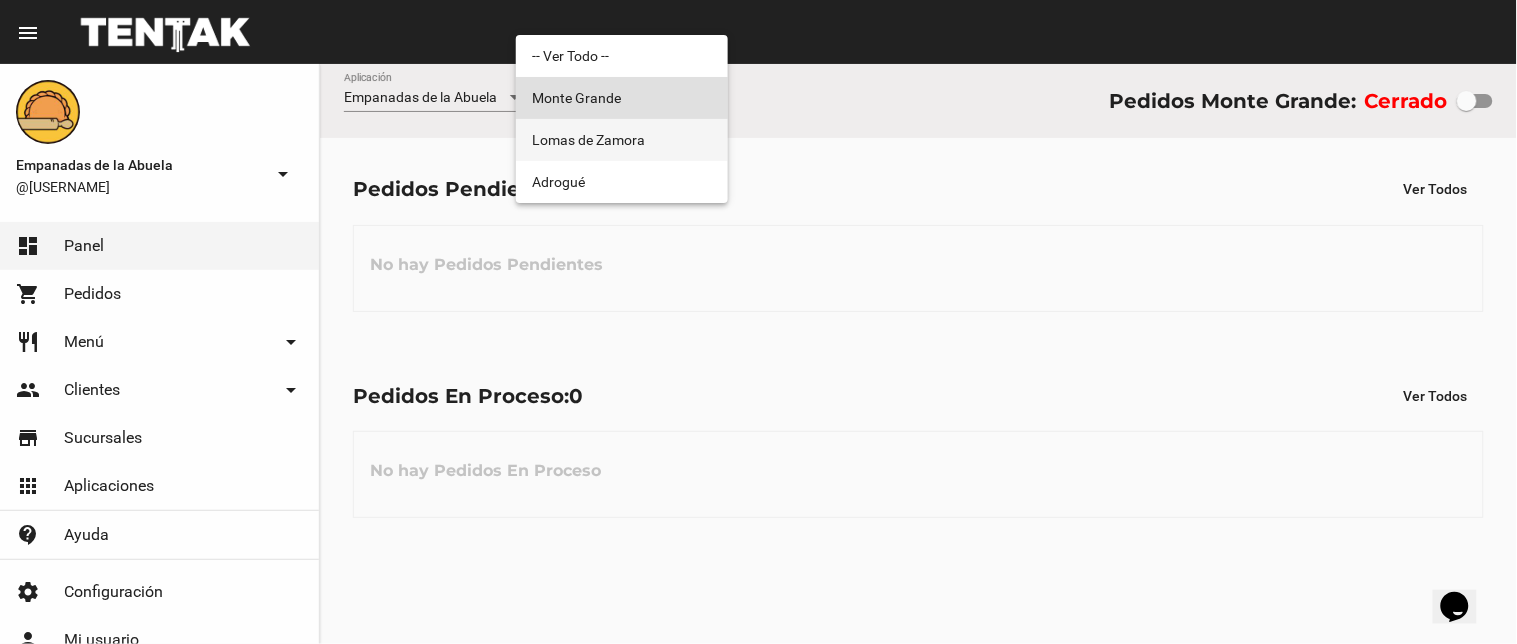 click on "Lomas de Zamora" at bounding box center [622, 140] 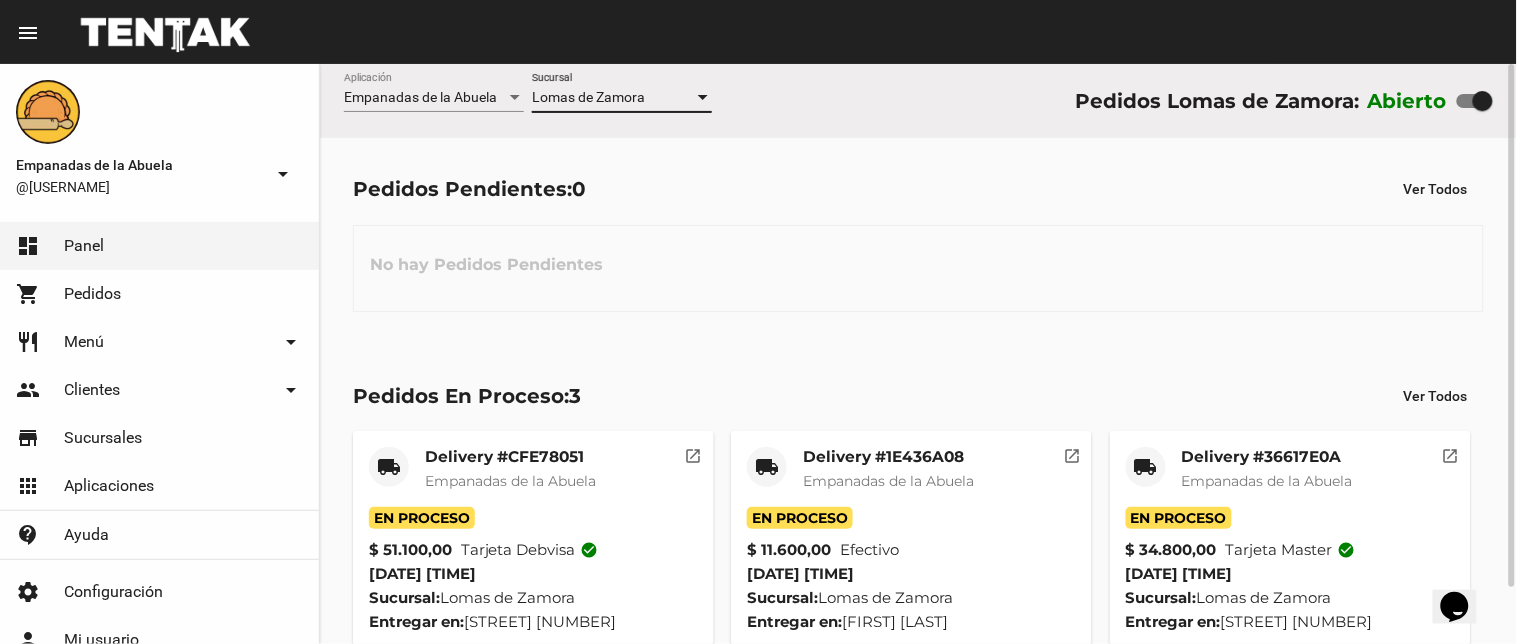 click at bounding box center [703, 97] 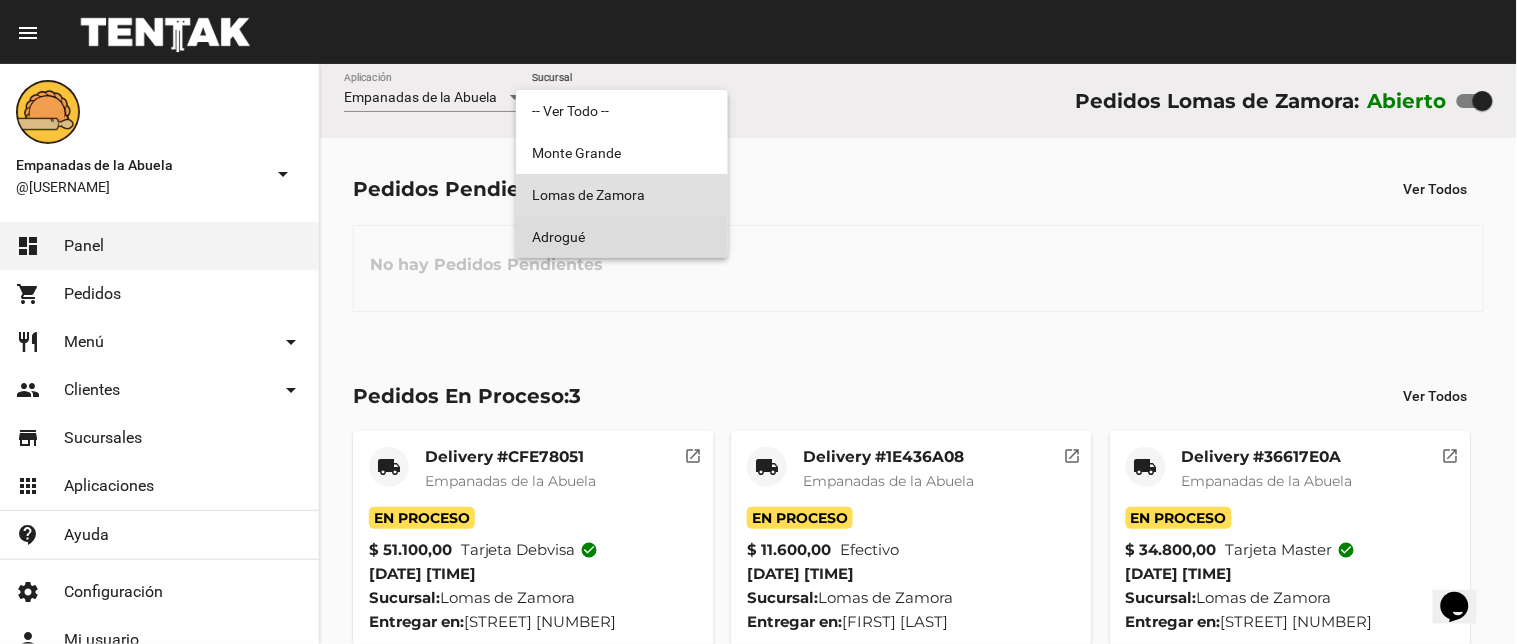 click on "Adrogué" at bounding box center [622, 237] 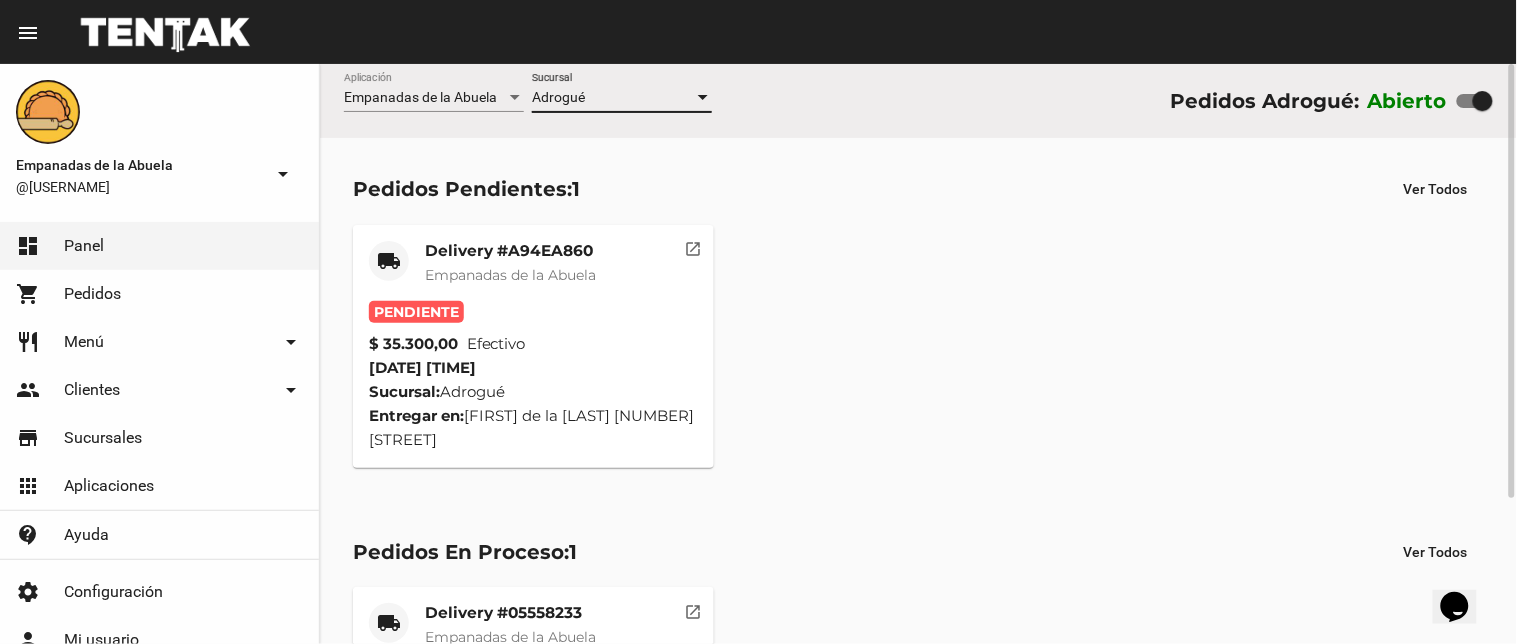 click on "Delivery #A94EA860" 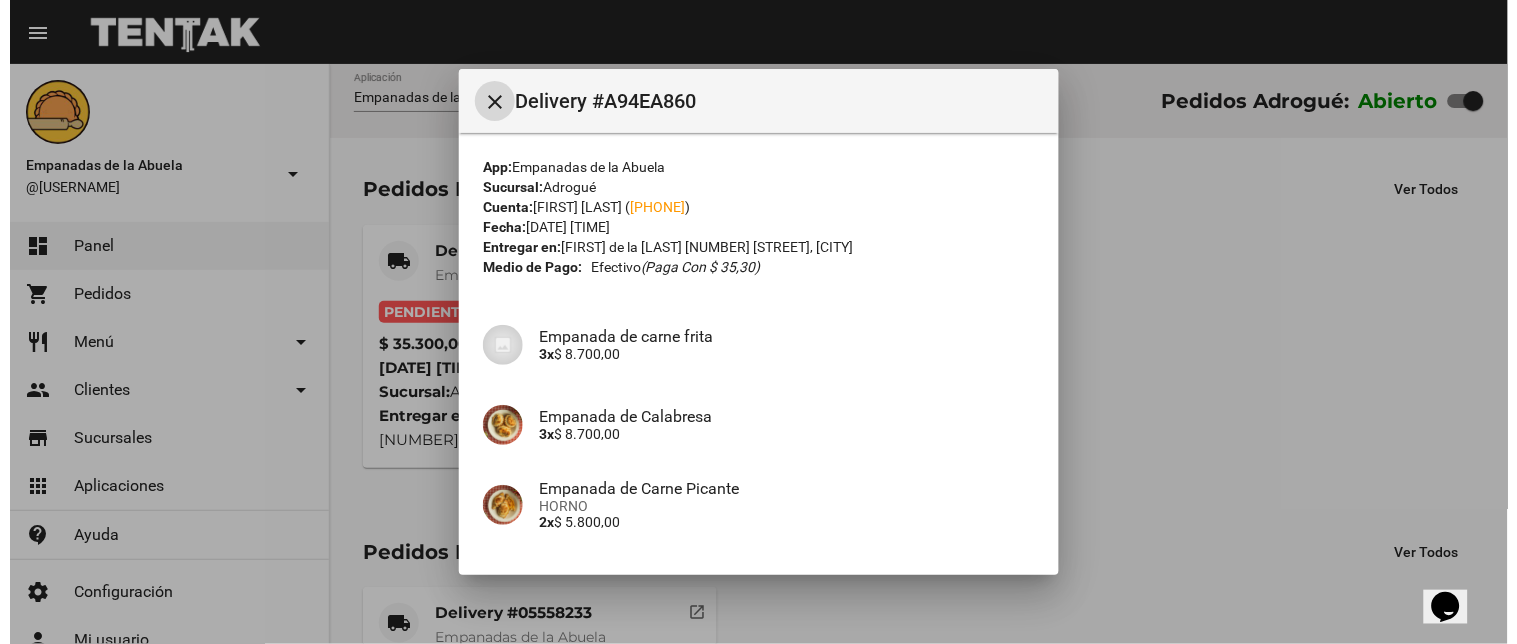 scroll, scrollTop: 297, scrollLeft: 0, axis: vertical 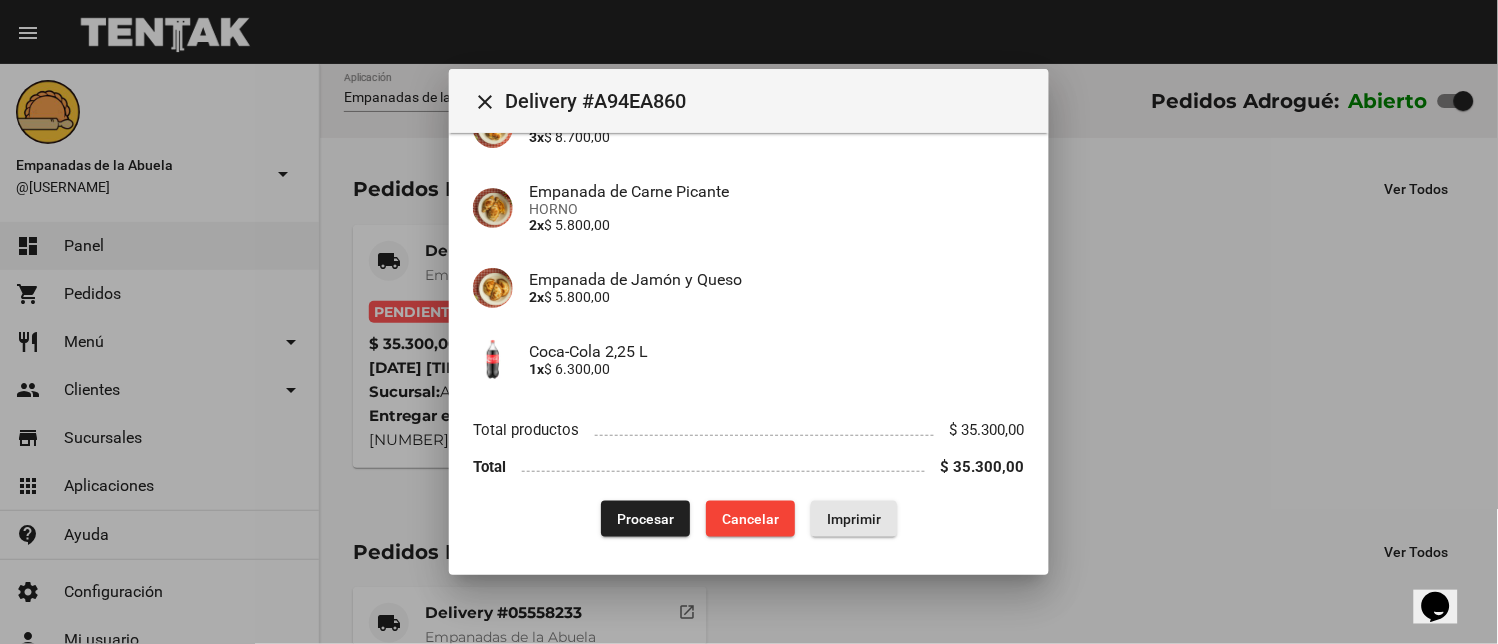 click on "Imprimir" 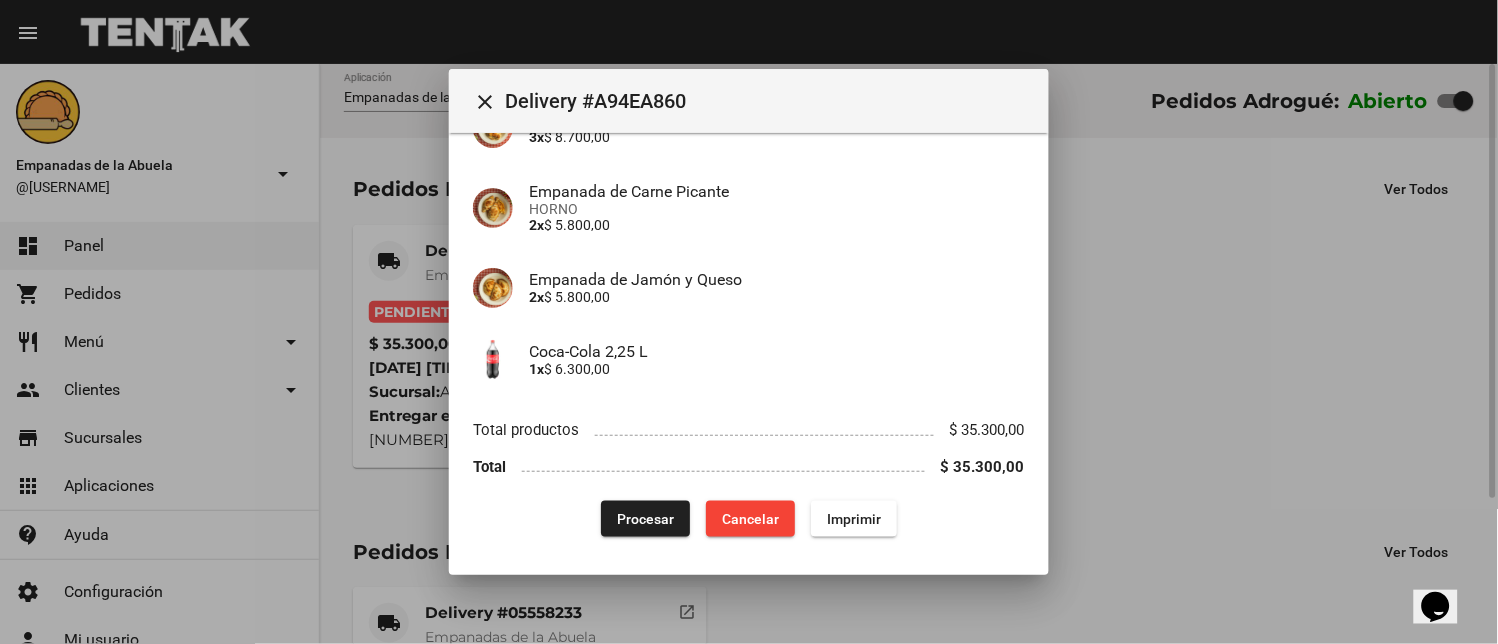 click at bounding box center (749, 322) 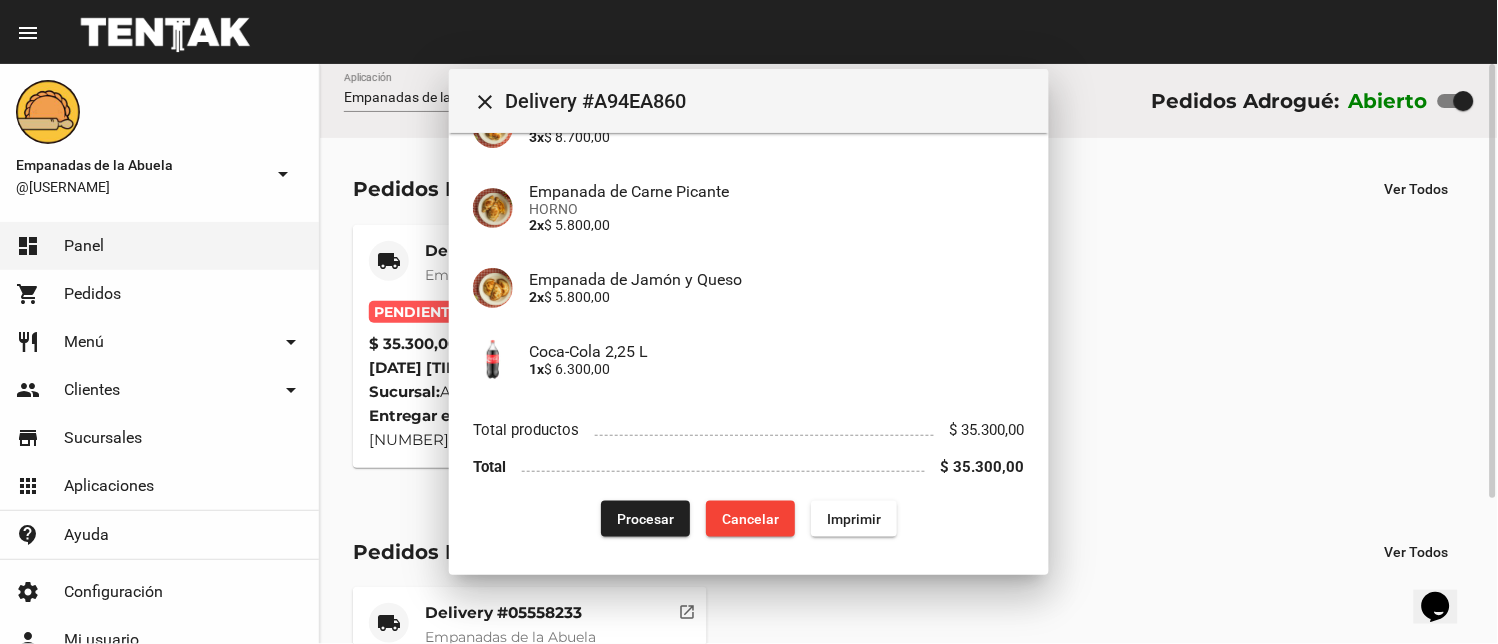 scroll, scrollTop: 0, scrollLeft: 0, axis: both 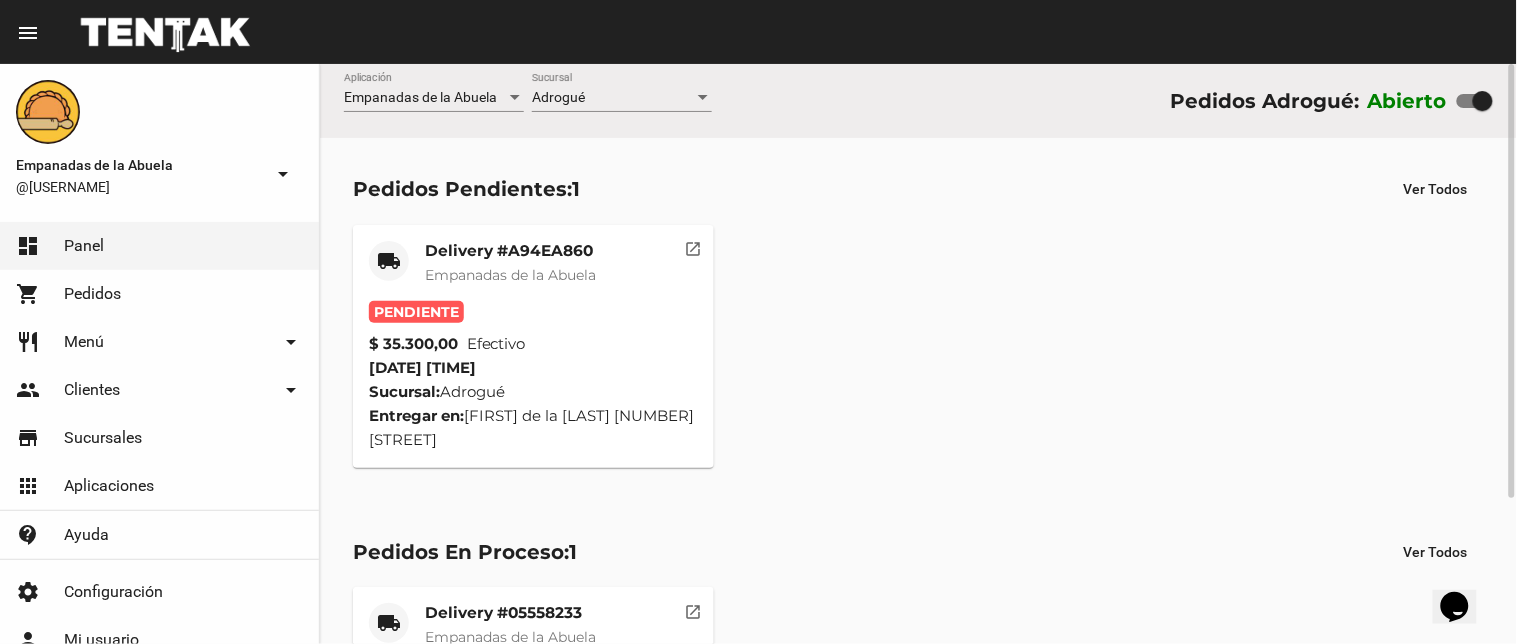 click on "Delivery #A94EA860" 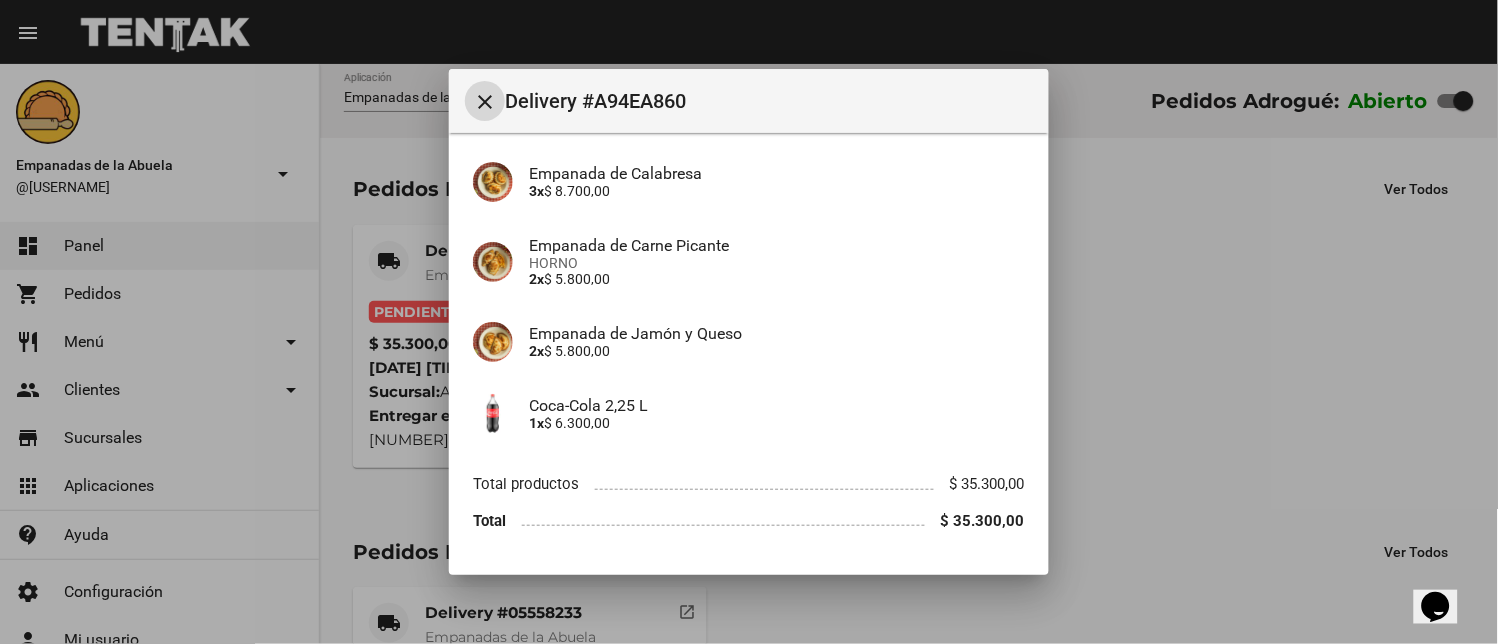 scroll, scrollTop: 297, scrollLeft: 0, axis: vertical 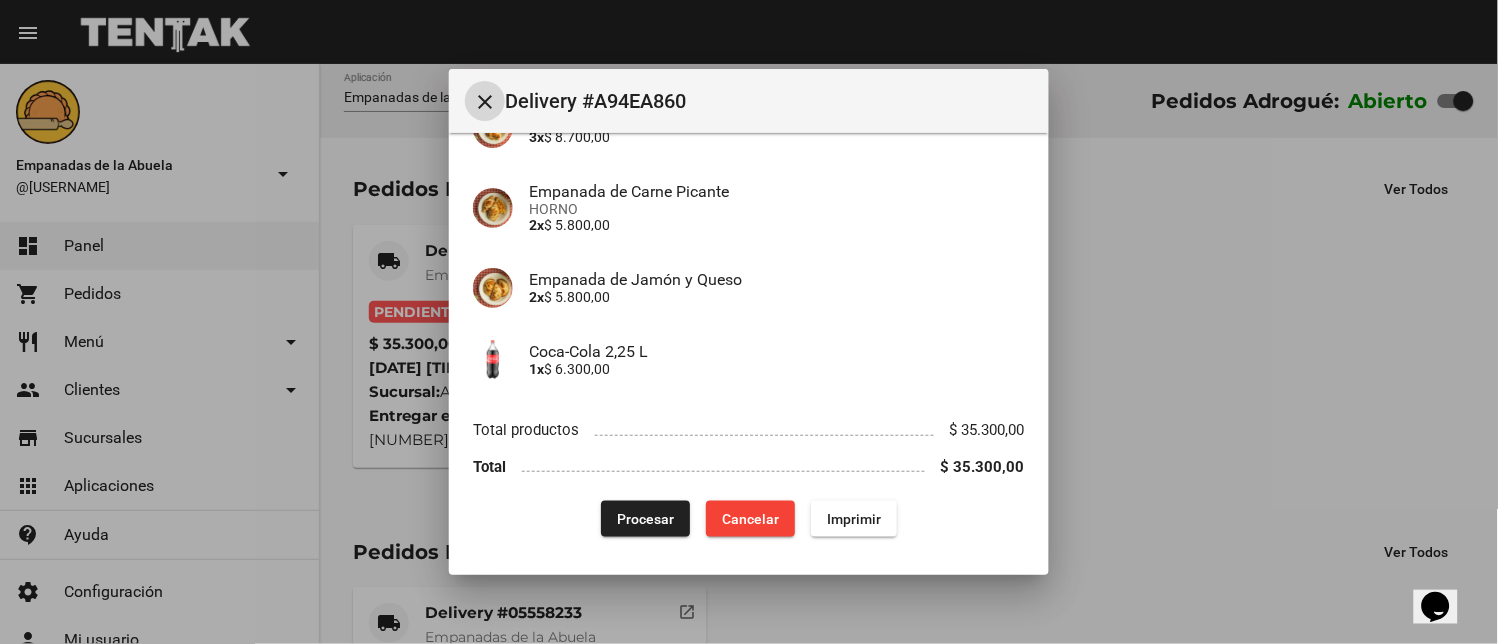 click on "Procesar" 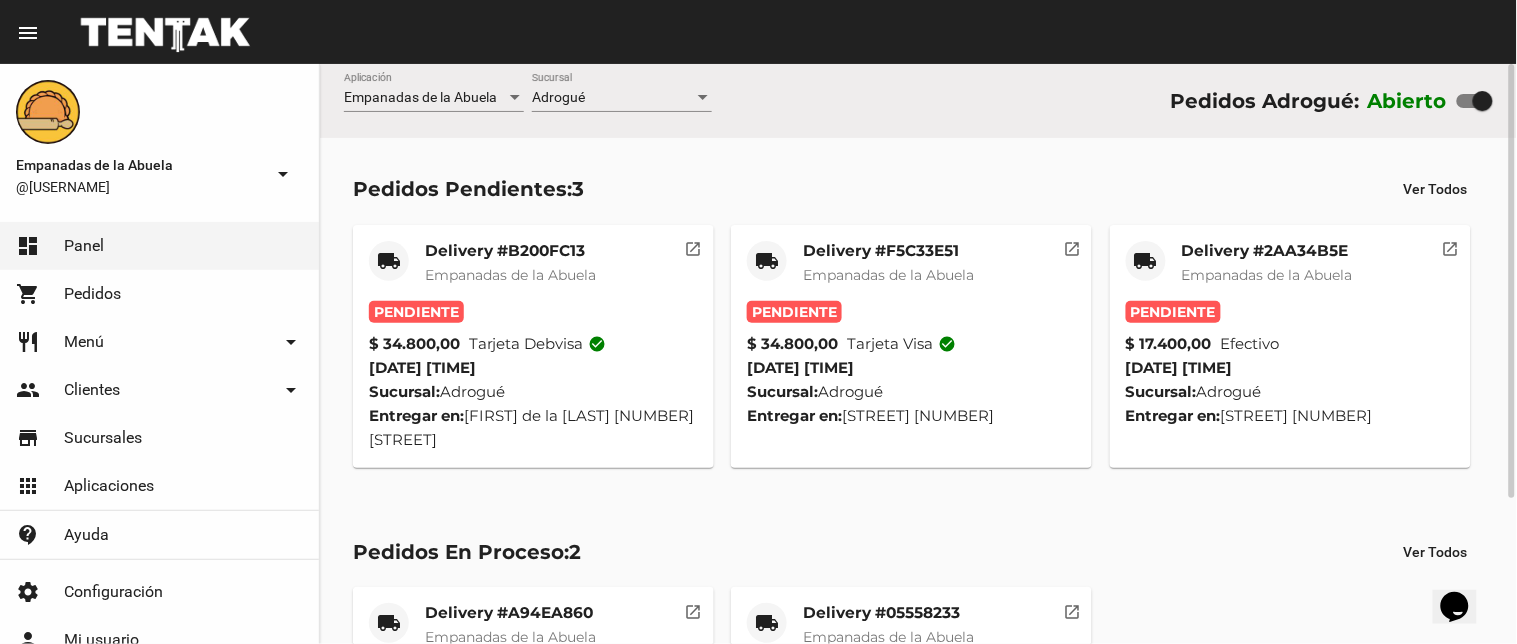 drag, startPoint x: 1478, startPoint y: 92, endPoint x: 1398, endPoint y: 93, distance: 80.00625 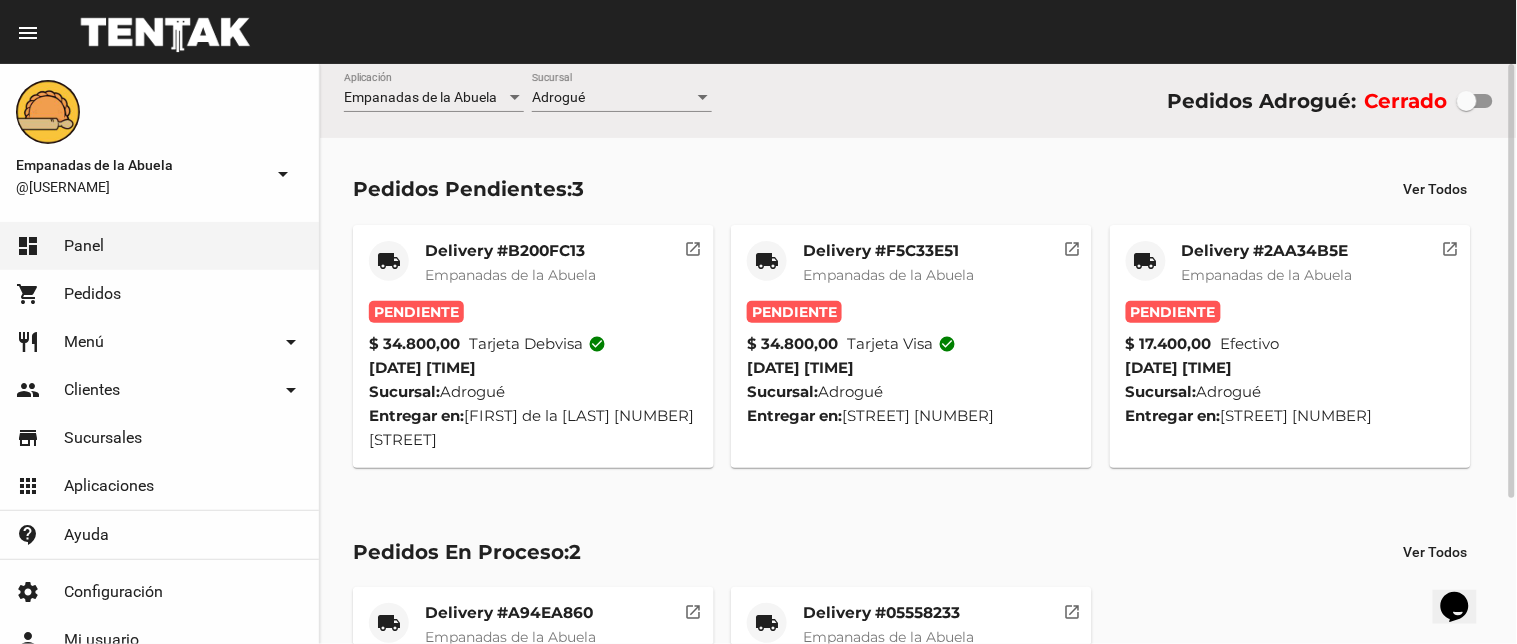 click on "Delivery #2AA34B5E" 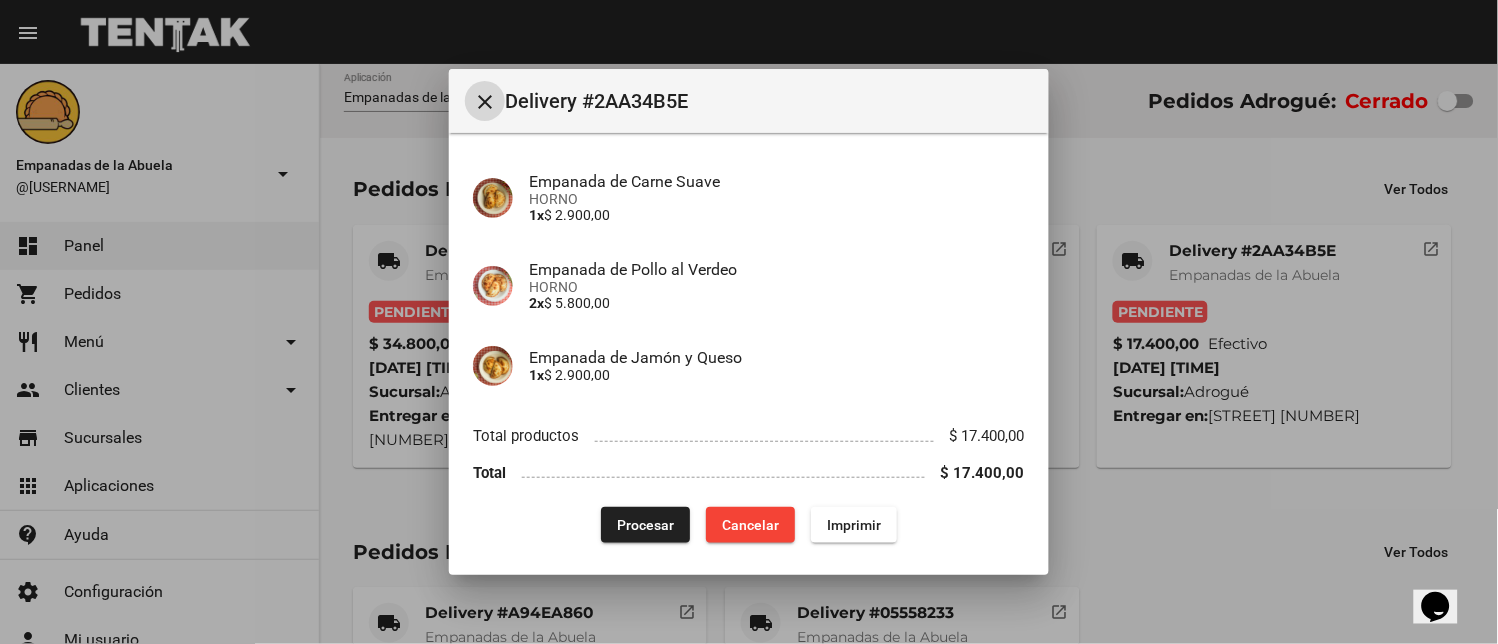scroll, scrollTop: 242, scrollLeft: 0, axis: vertical 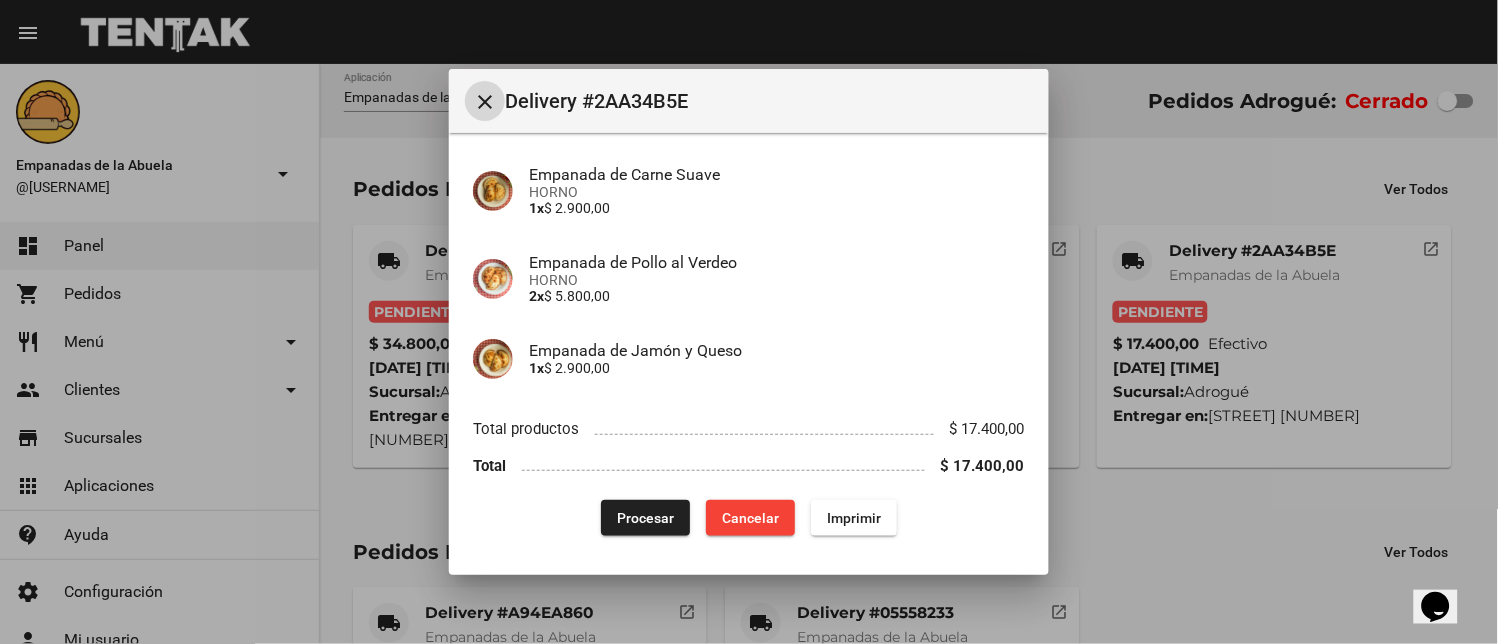 click on "Imprimir" 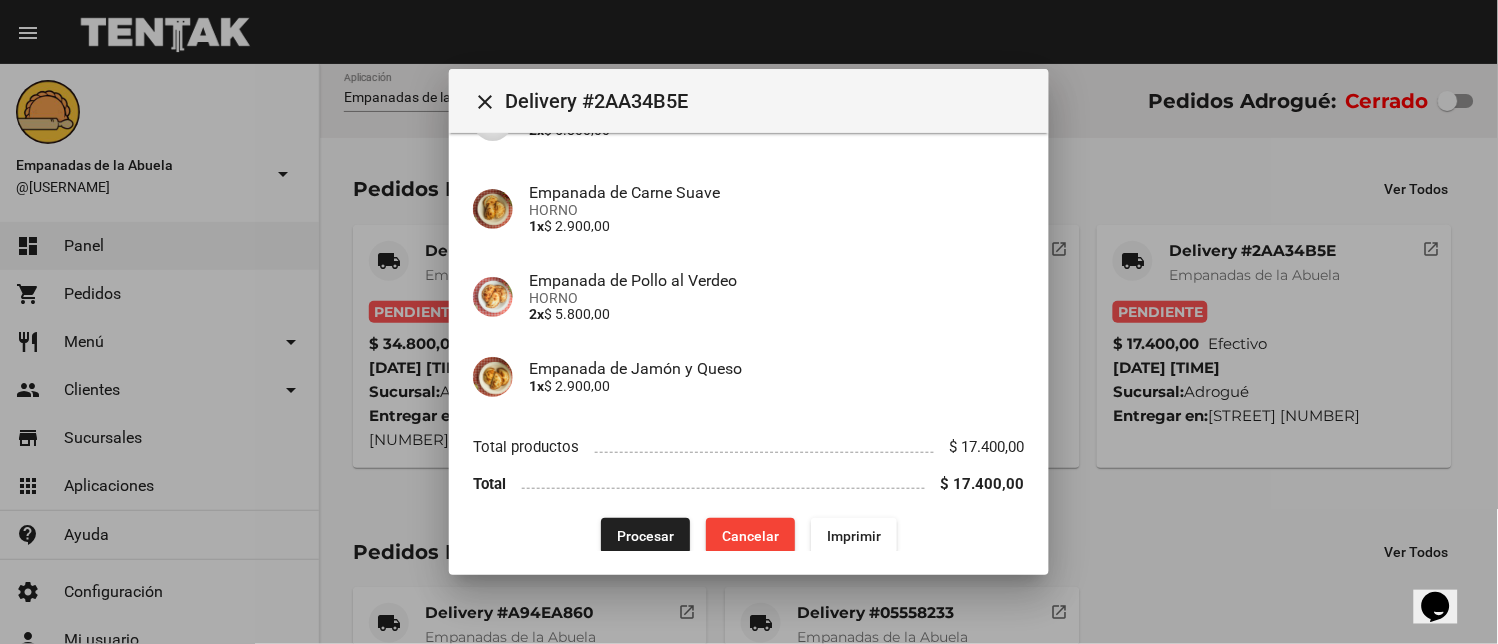 scroll, scrollTop: 242, scrollLeft: 0, axis: vertical 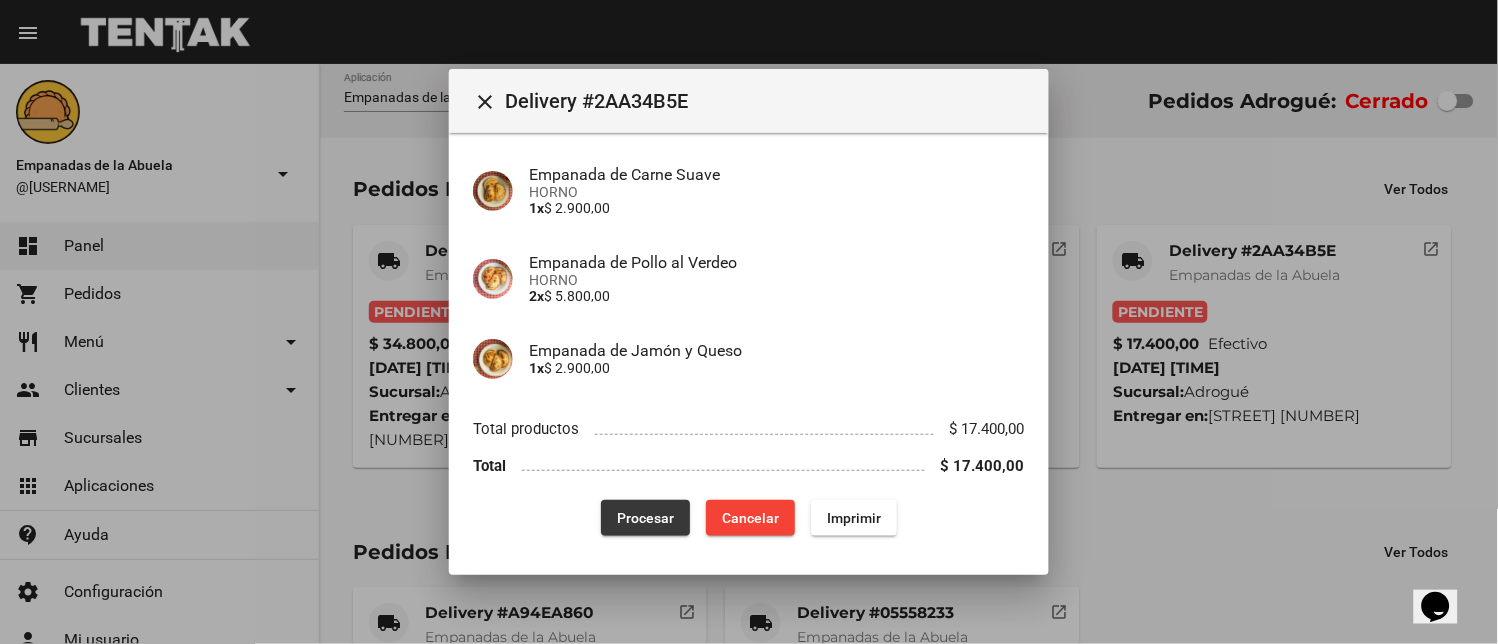 click on "Procesar" 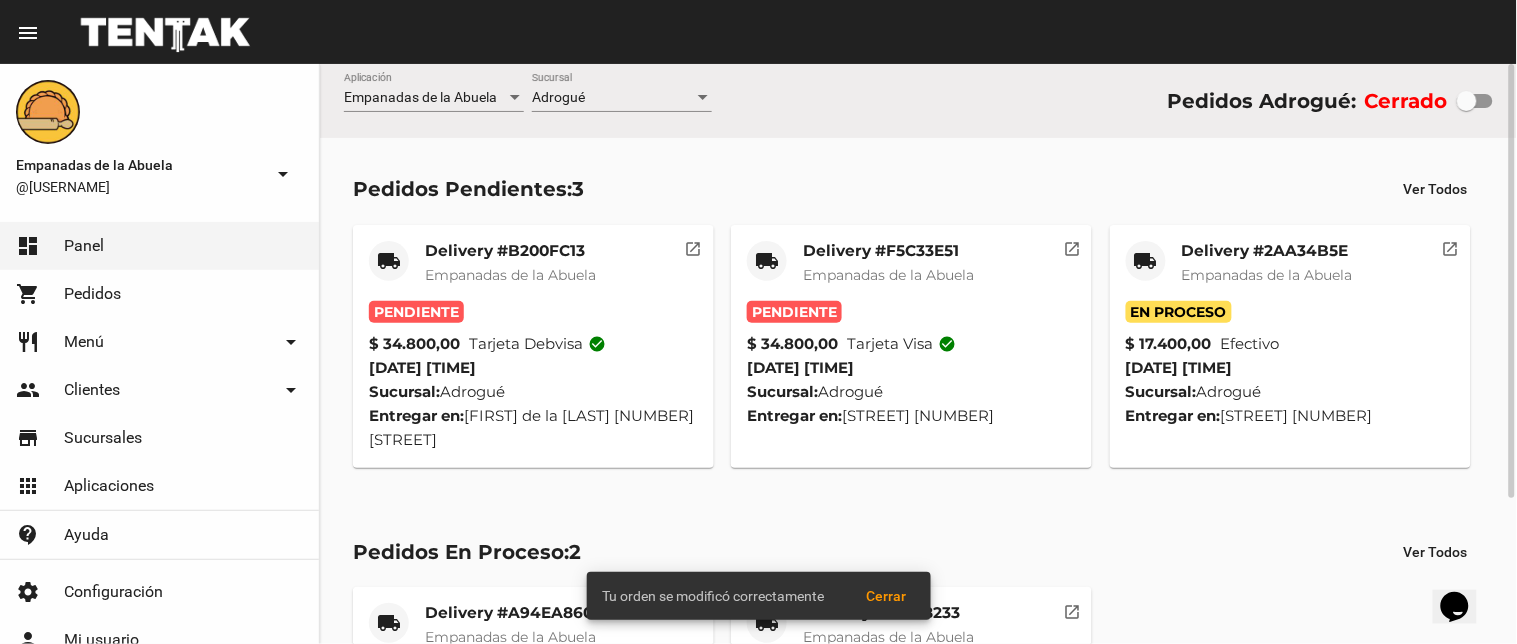 click on "Delivery #F5C33E51" 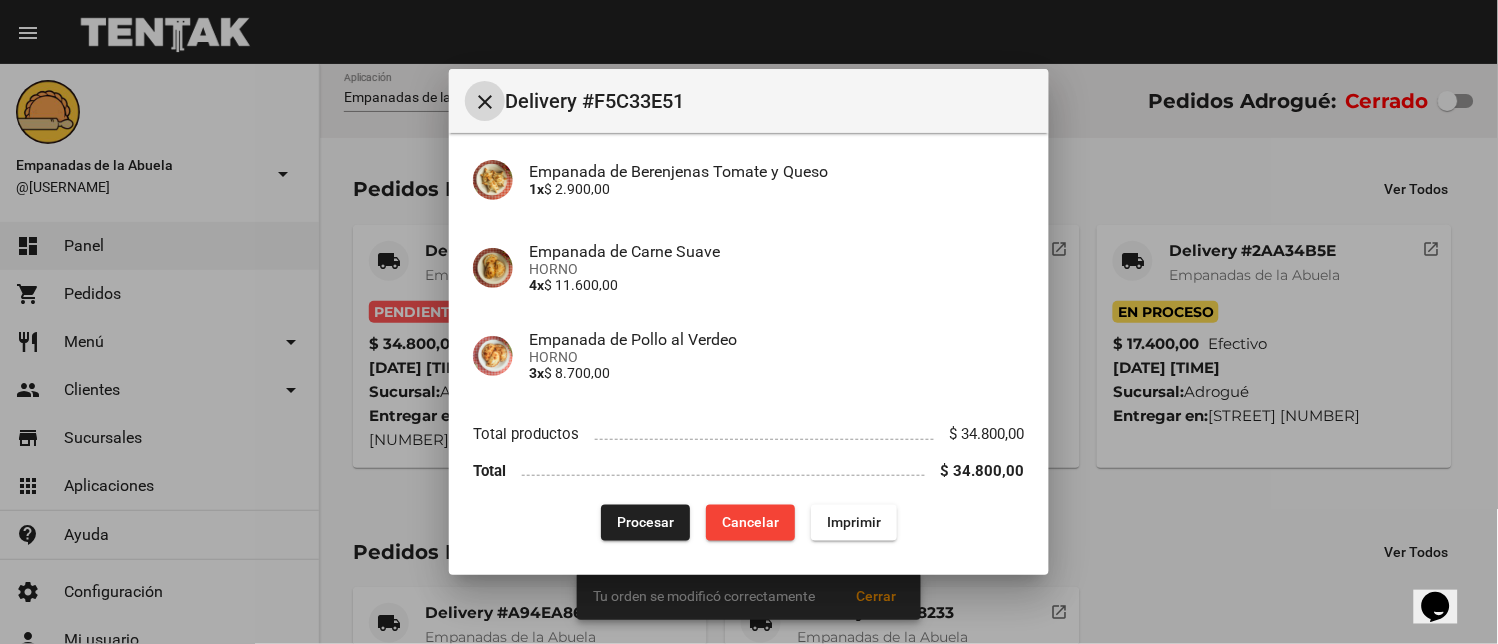 scroll, scrollTop: 457, scrollLeft: 0, axis: vertical 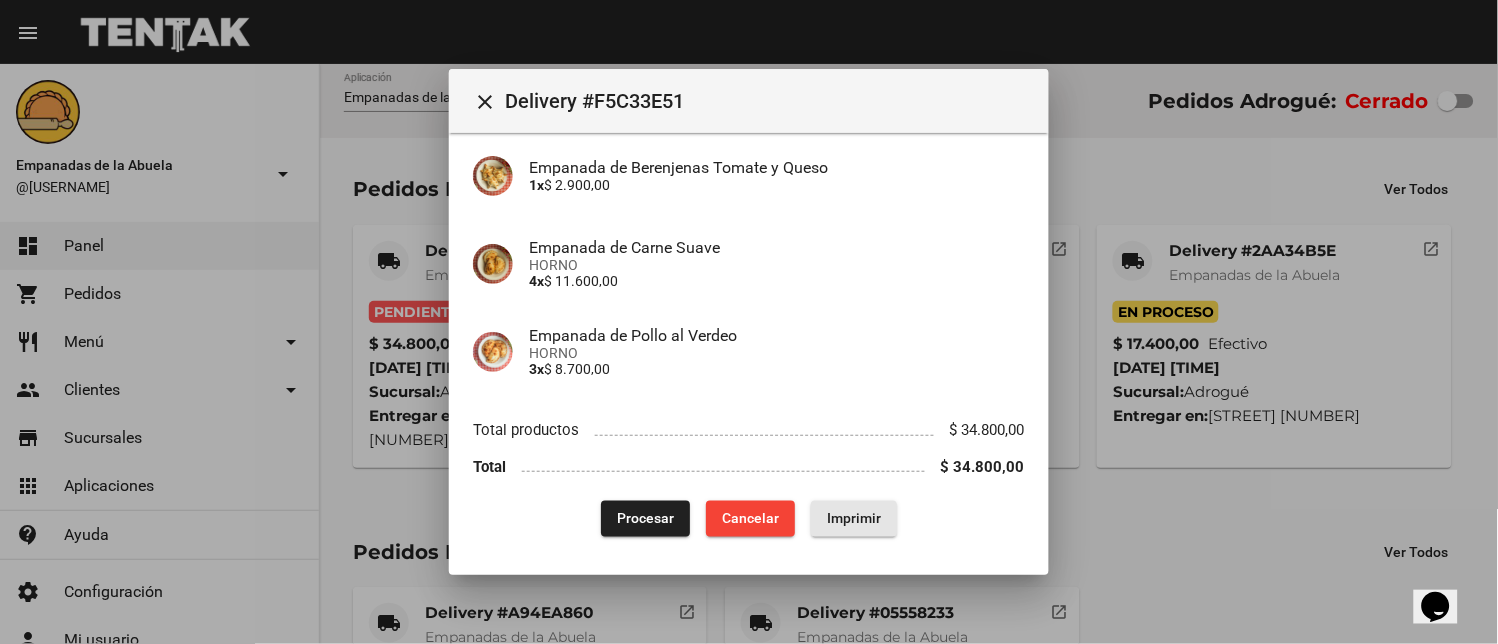 click on "Imprimir" 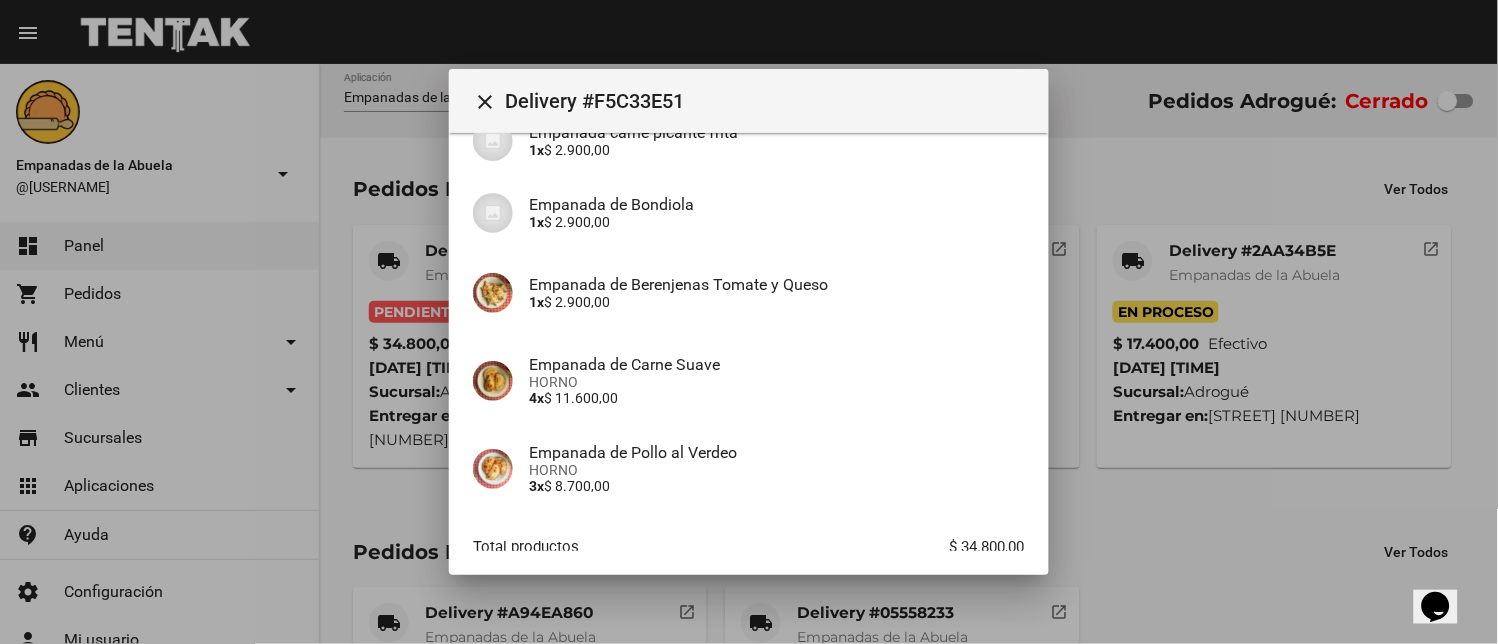 scroll, scrollTop: 457, scrollLeft: 0, axis: vertical 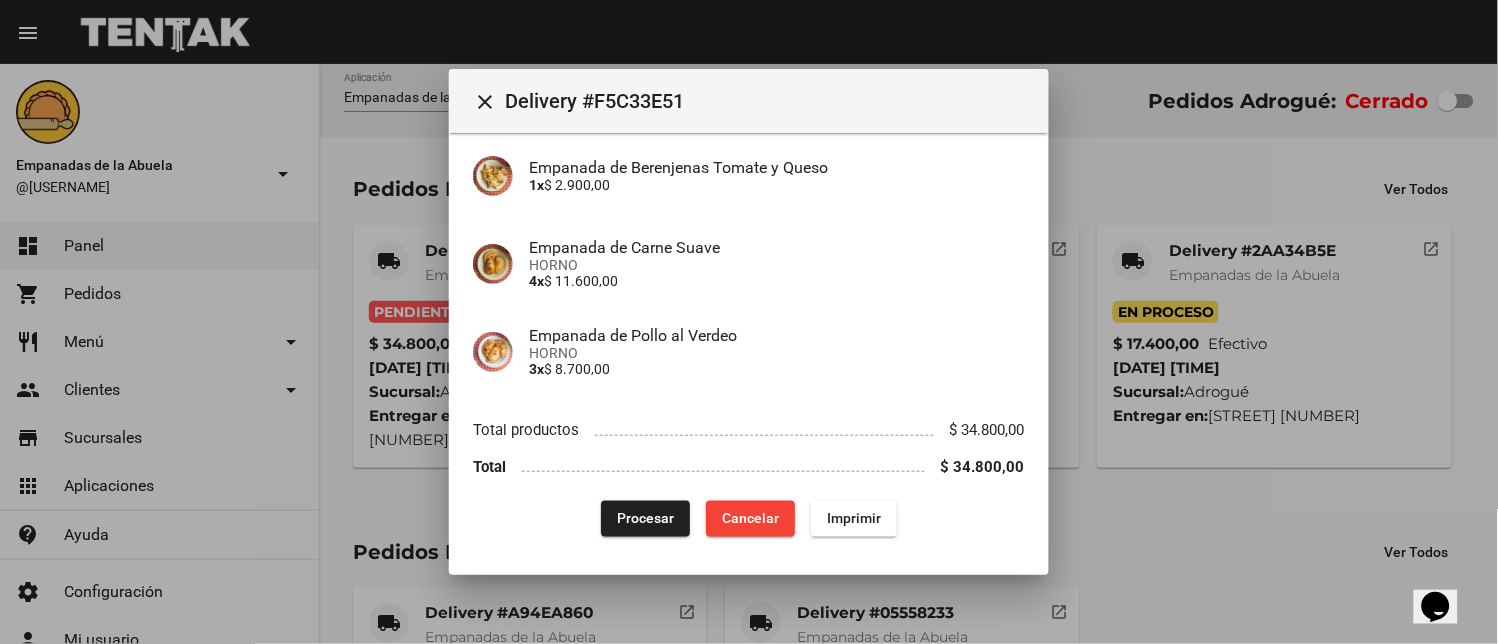 click on "Procesar" 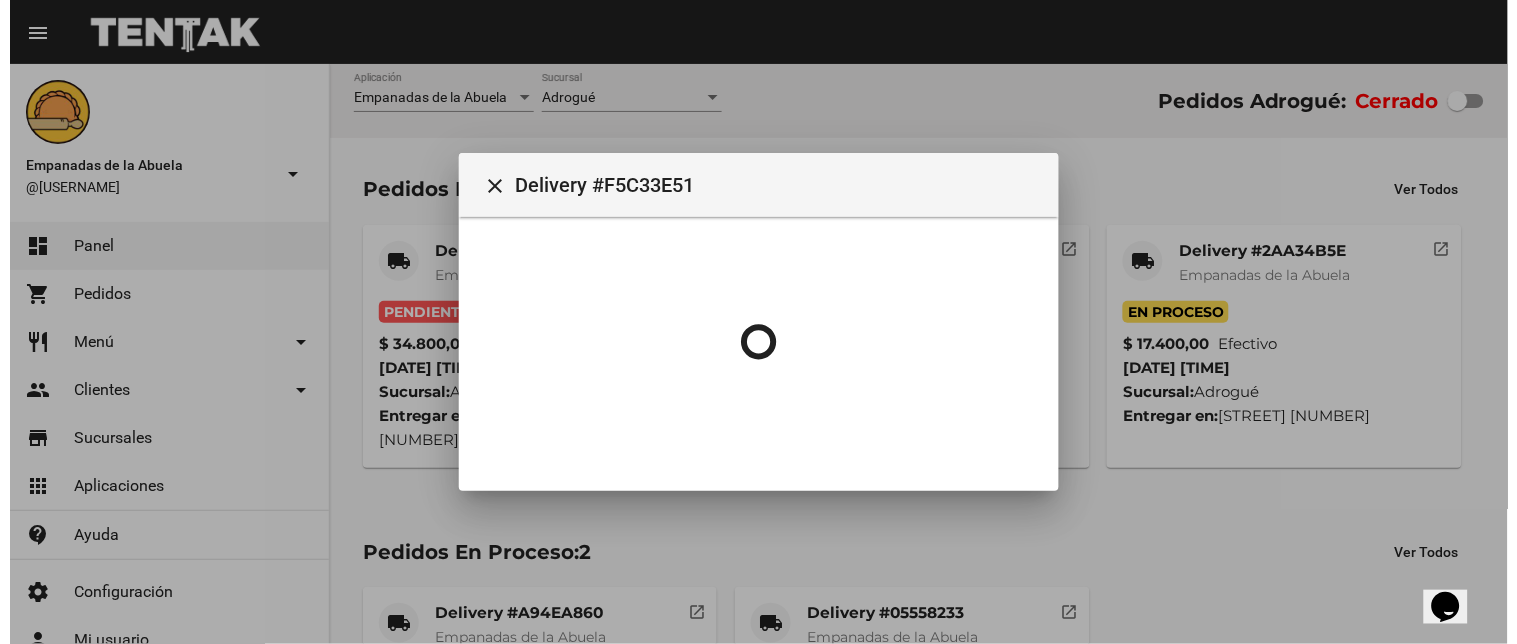 scroll, scrollTop: 0, scrollLeft: 0, axis: both 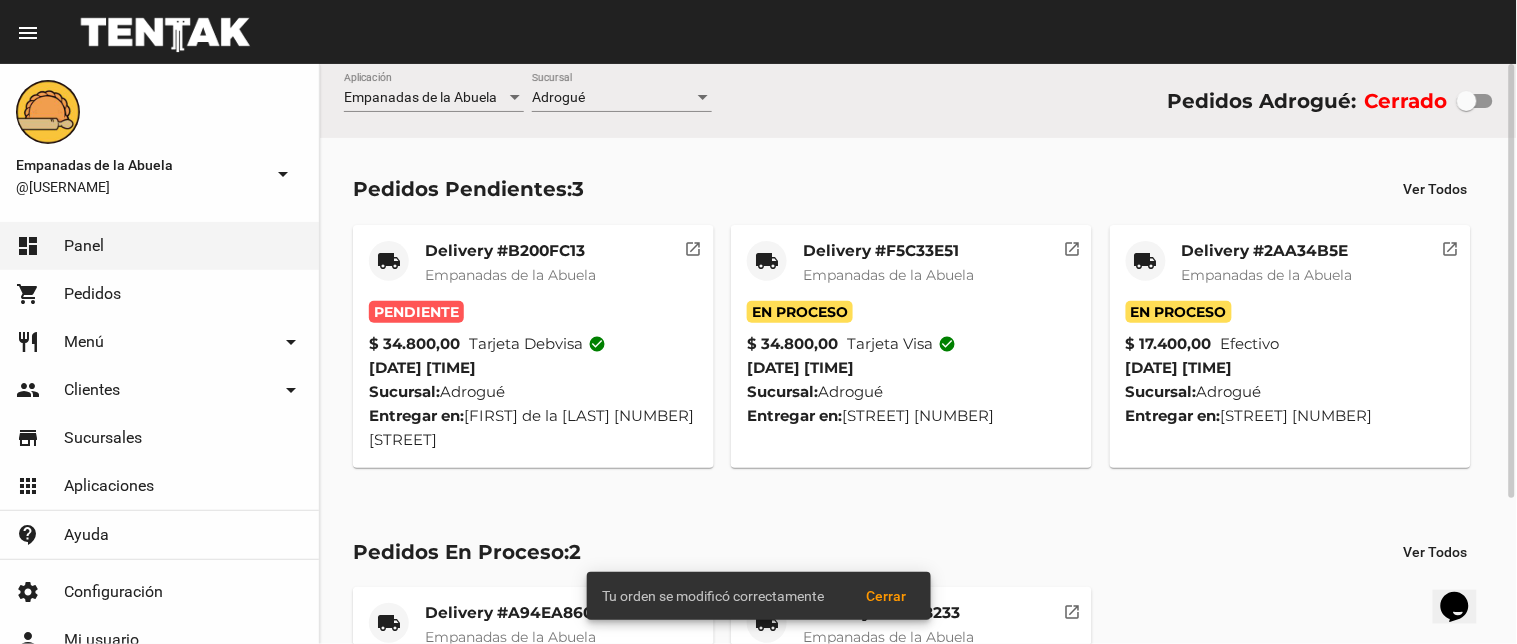 click on "Delivery #B200FC13" 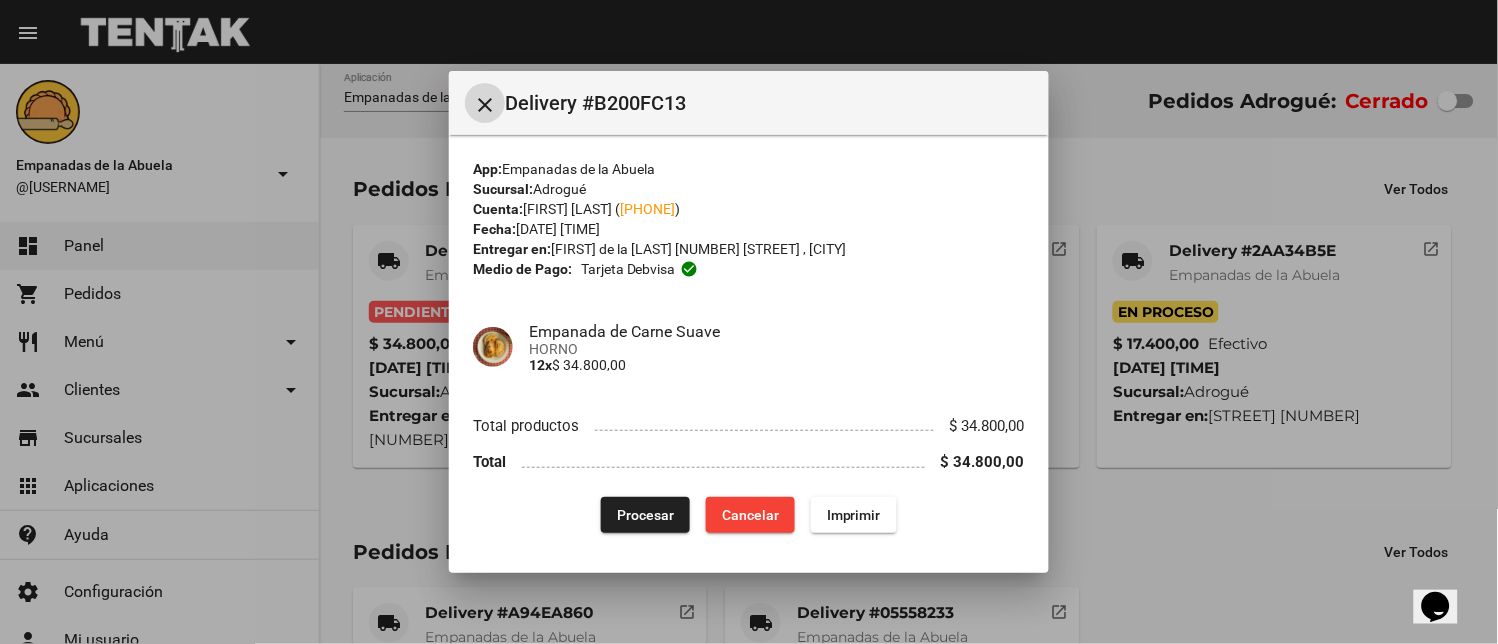 click on "Imprimir" 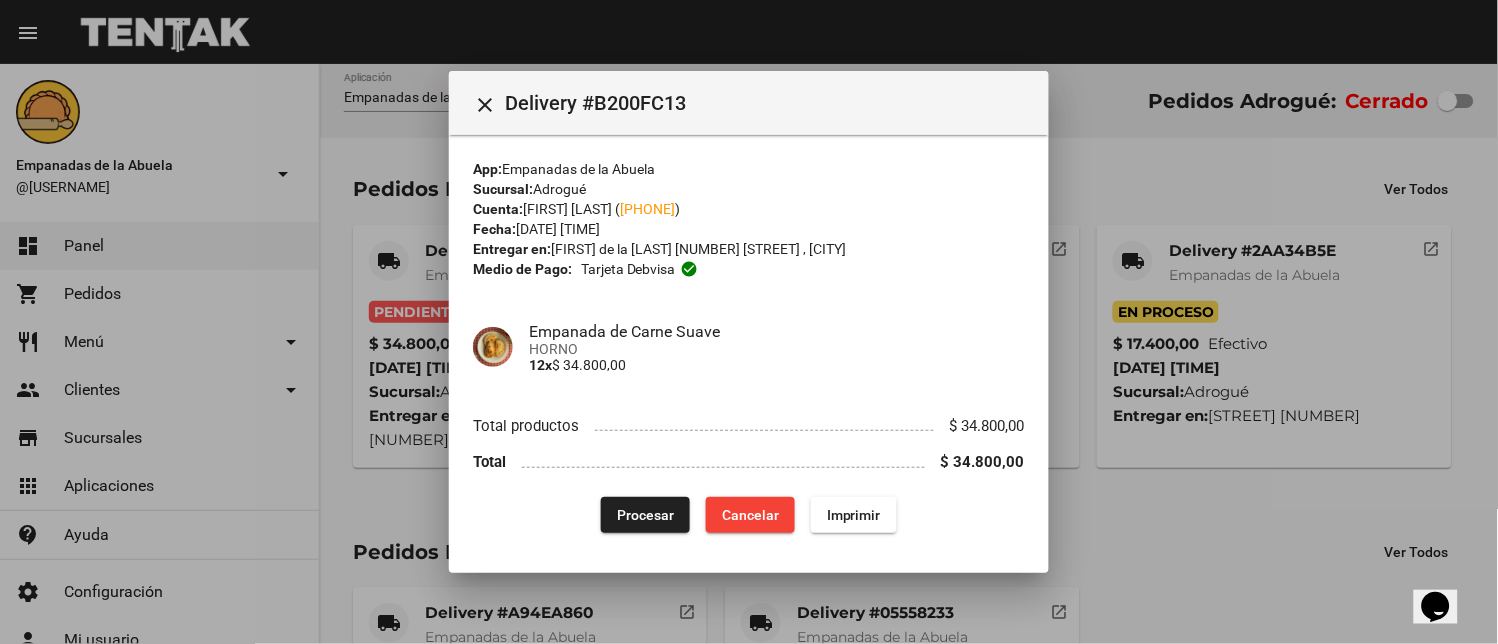 click on "Procesar" 